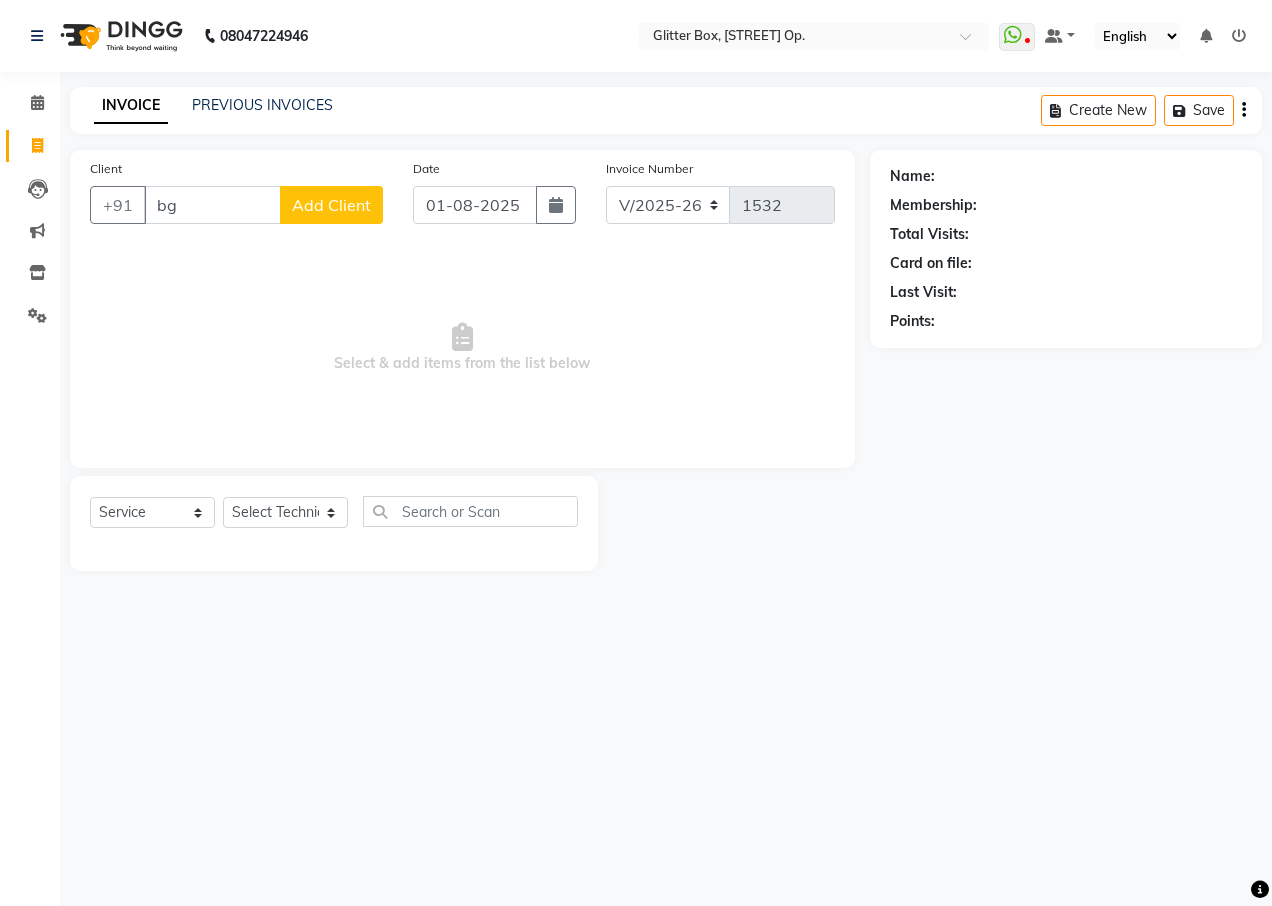 select on "5563" 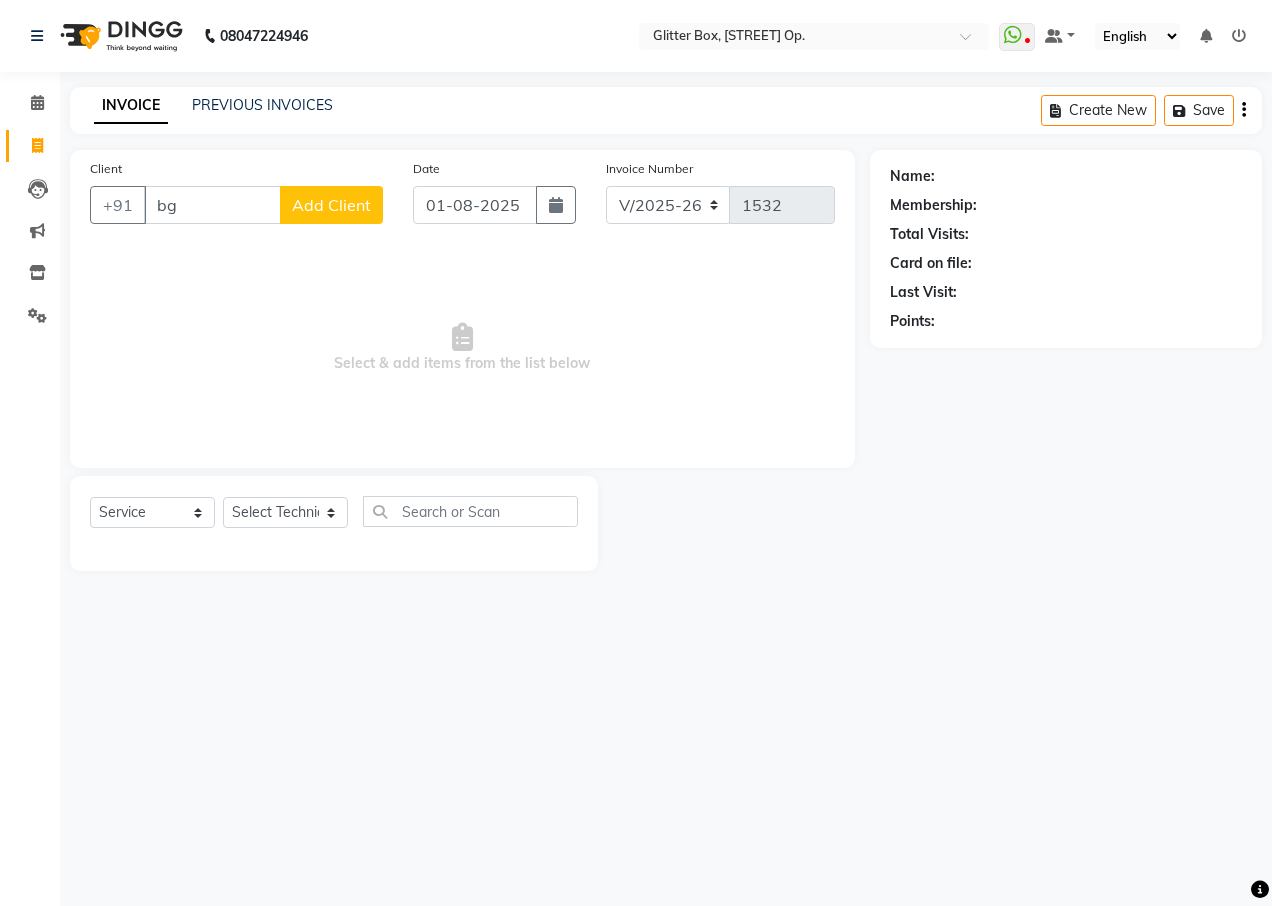 scroll, scrollTop: 0, scrollLeft: 0, axis: both 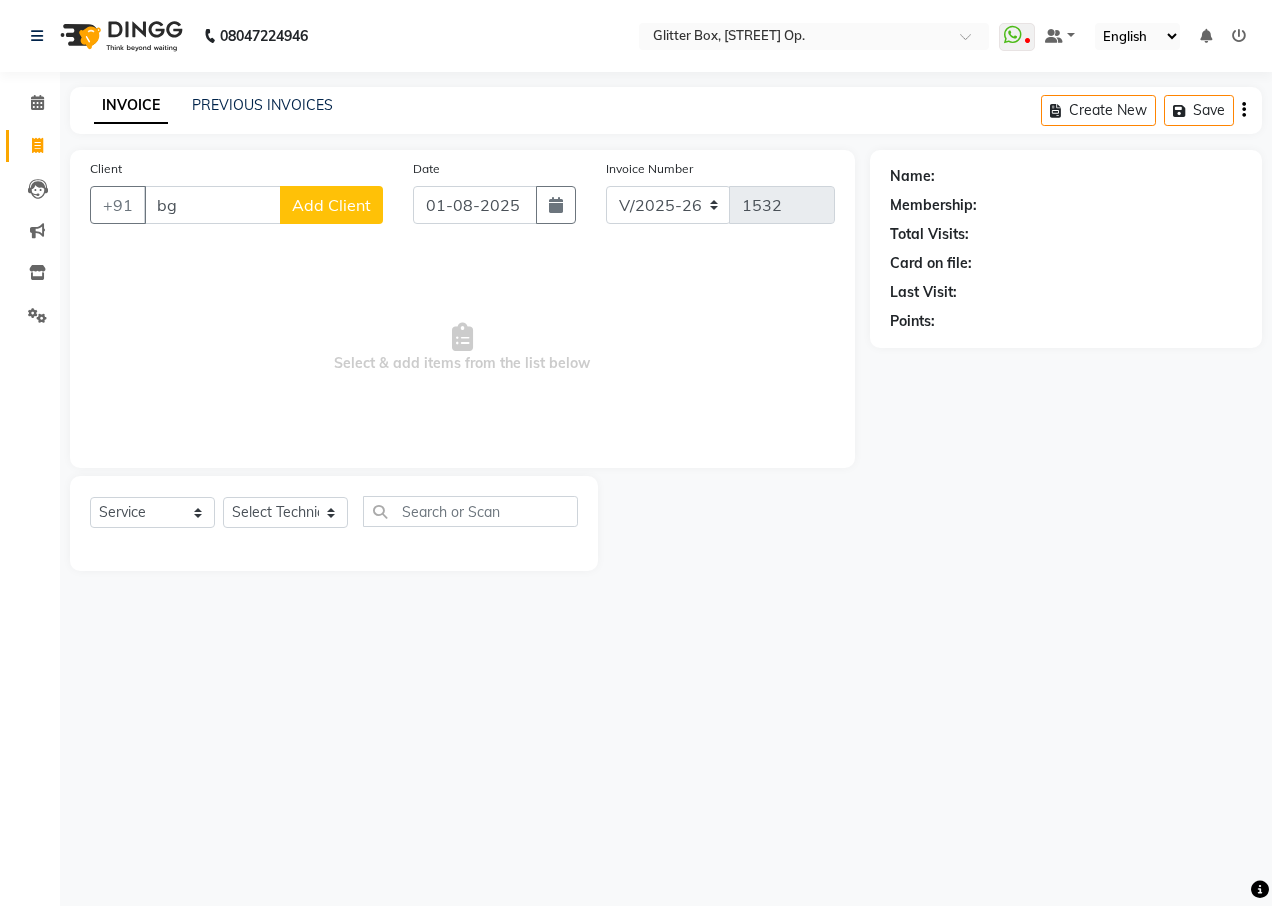 type on "b" 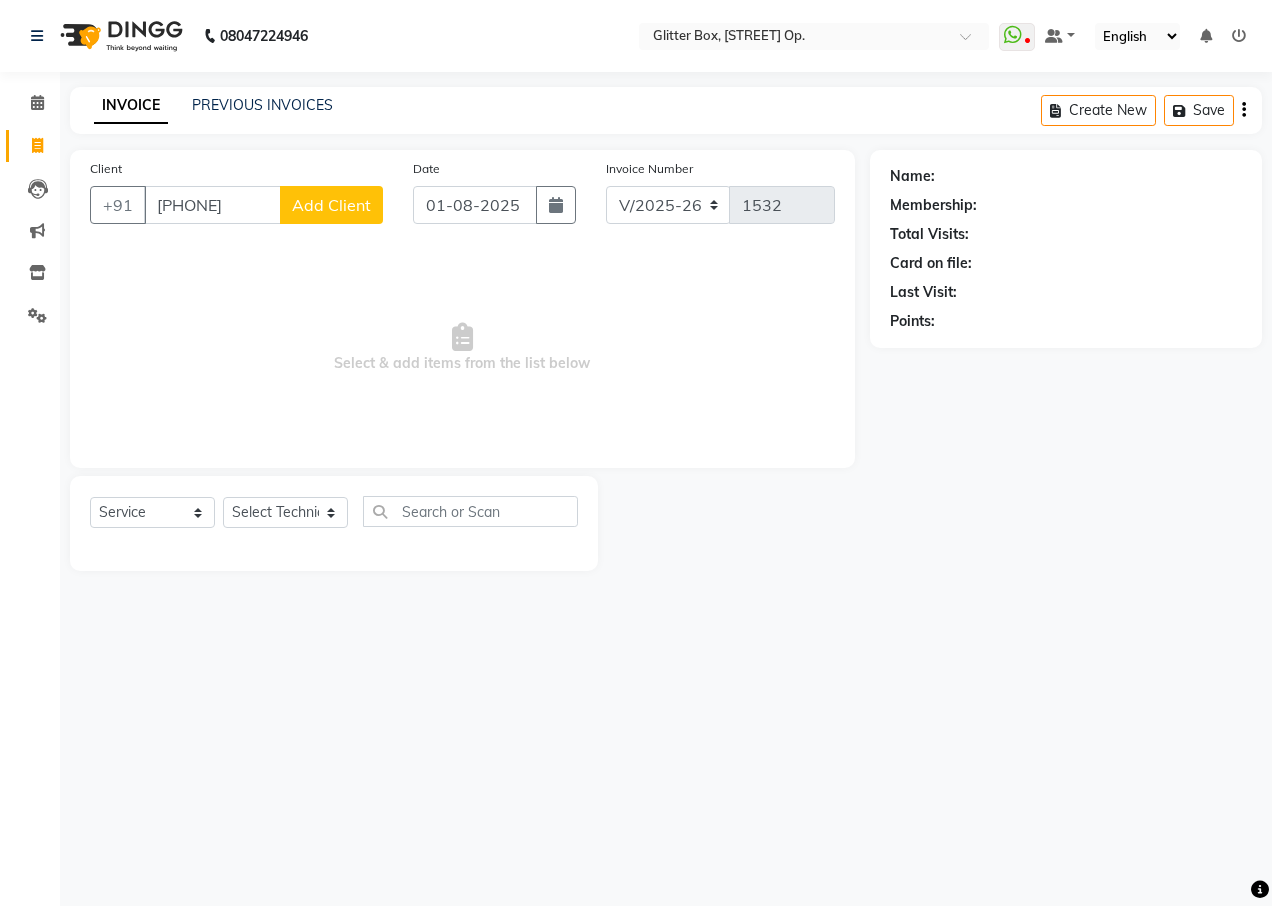 type on "[PHONE]" 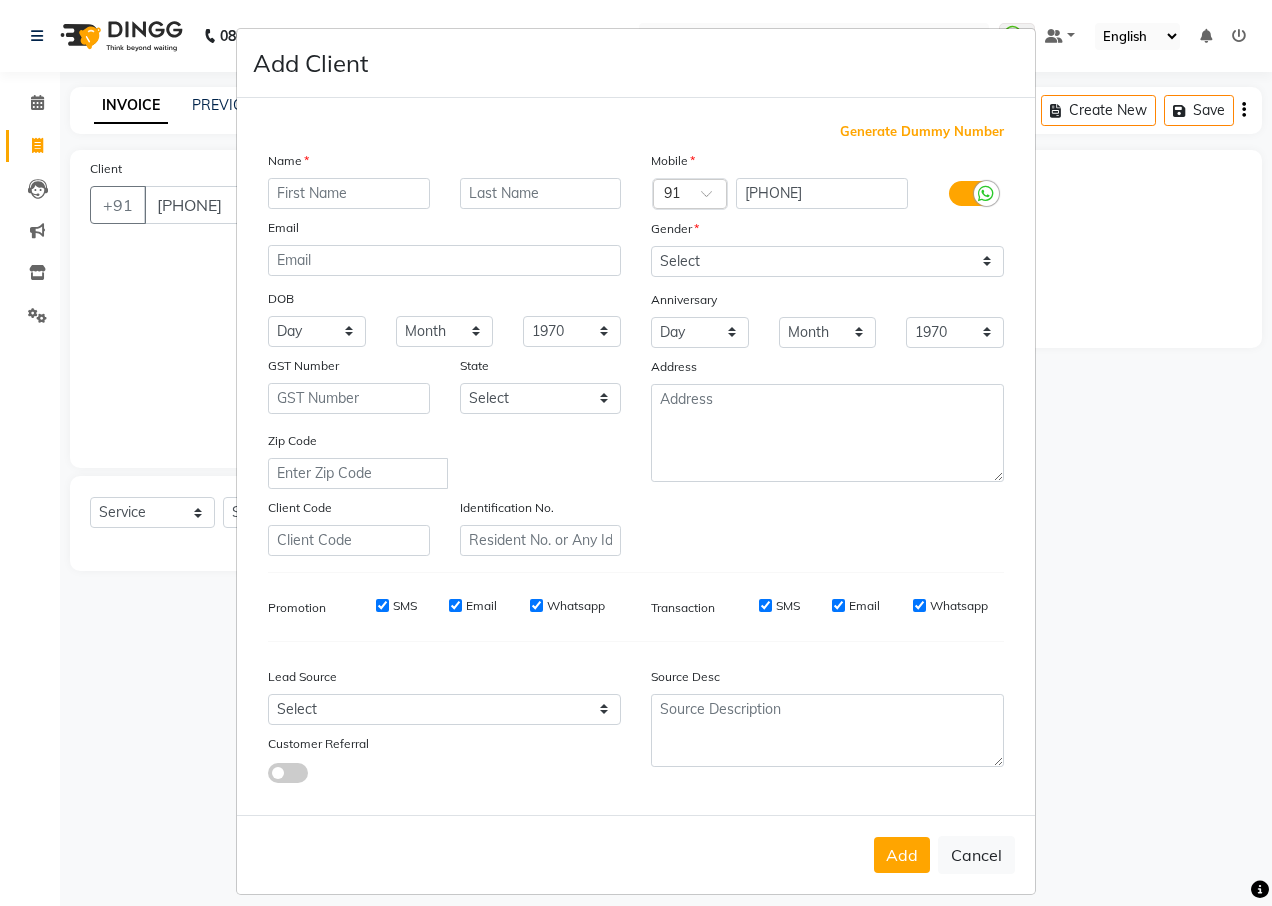 click at bounding box center [349, 193] 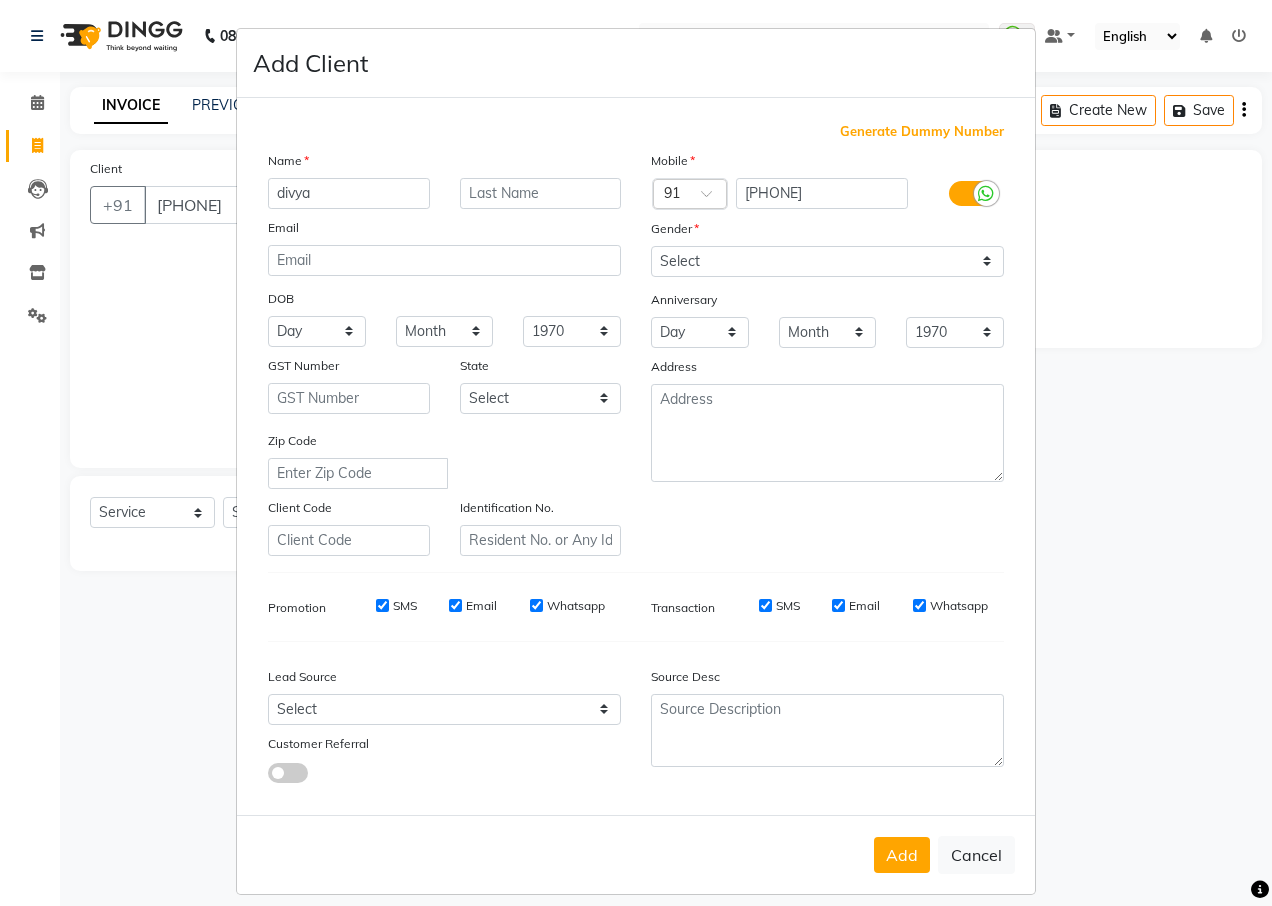 type on "divya" 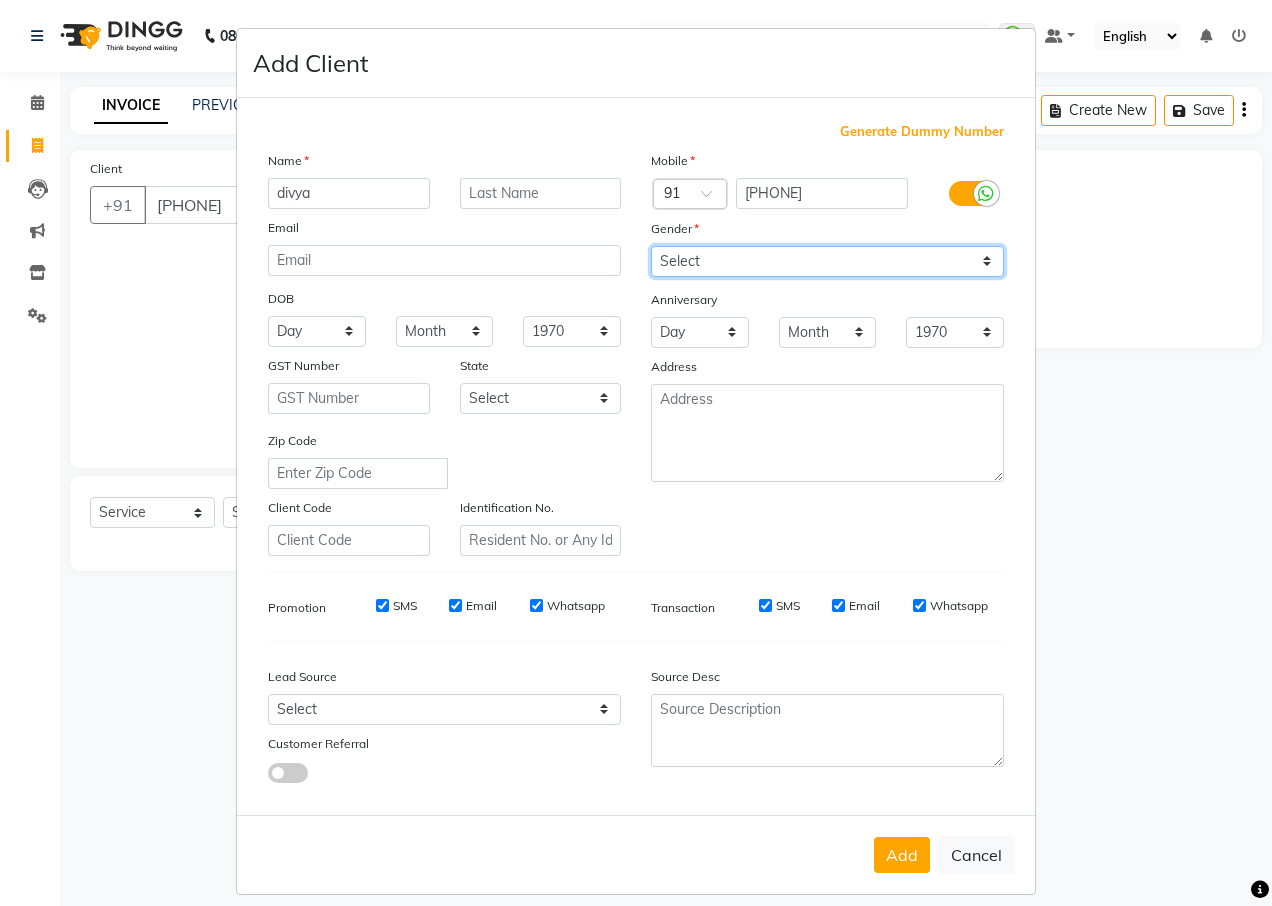 click on "Select Male Female Other Prefer Not To Say" at bounding box center [827, 261] 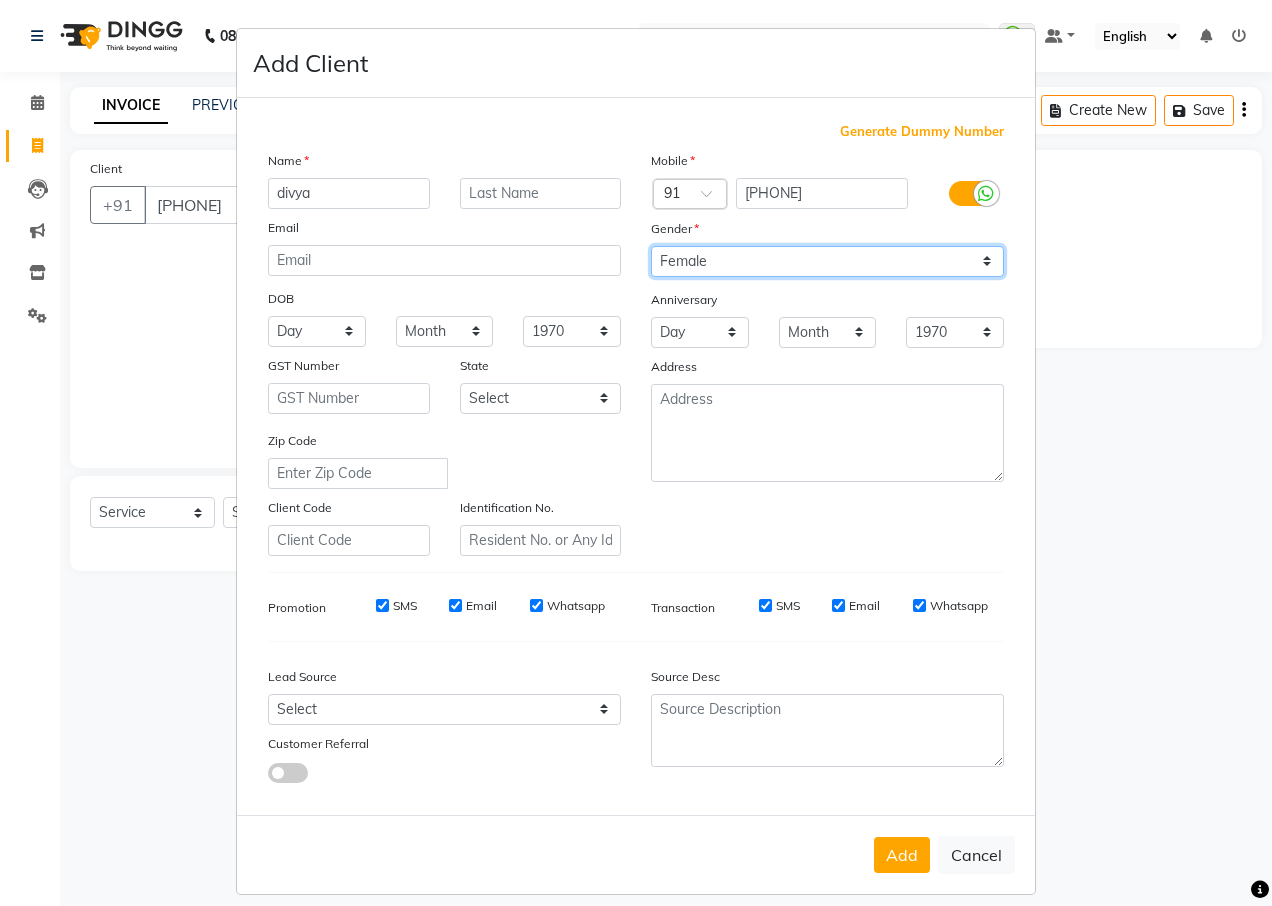 click on "Select Male Female Other Prefer Not To Say" at bounding box center (827, 261) 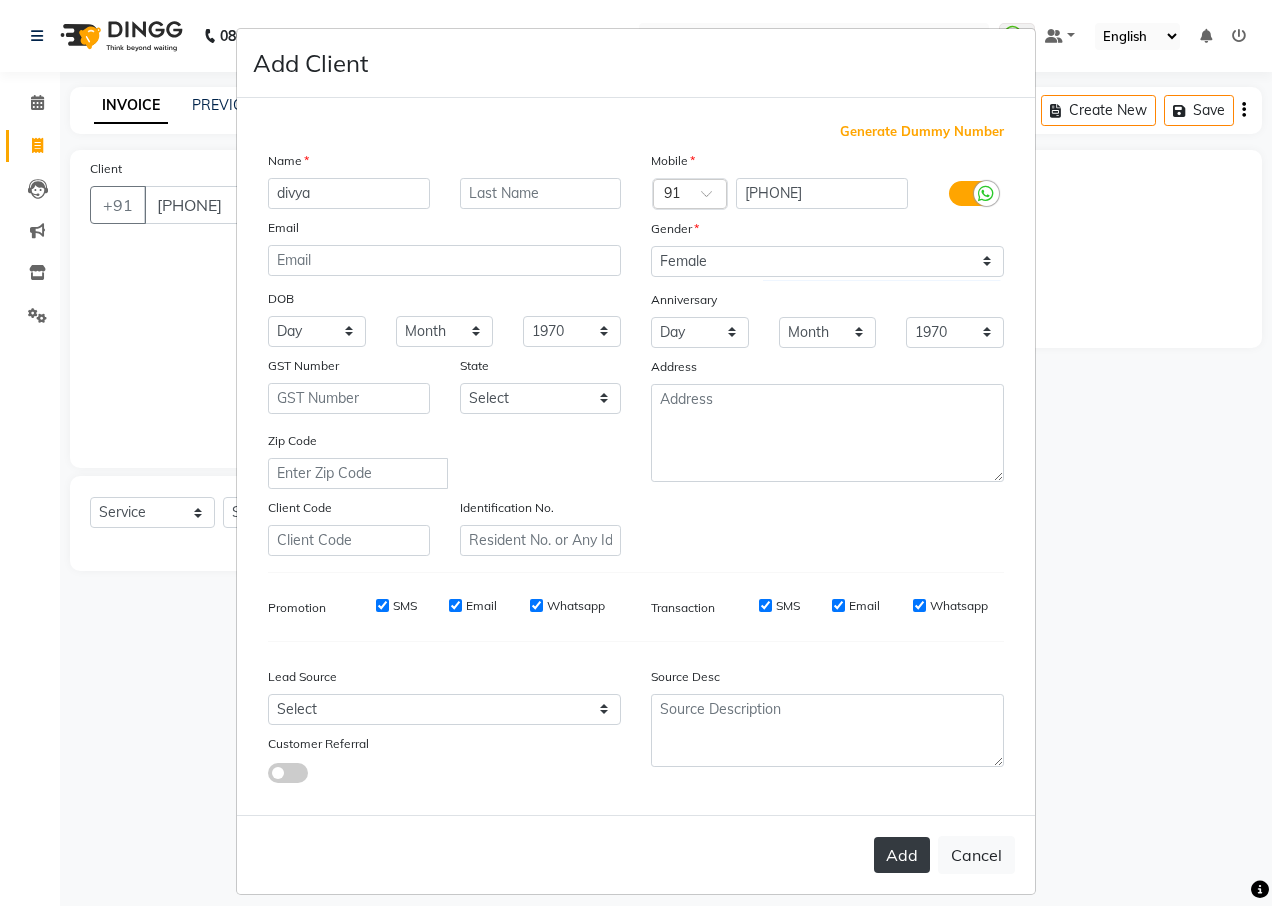 click on "Add" at bounding box center [902, 855] 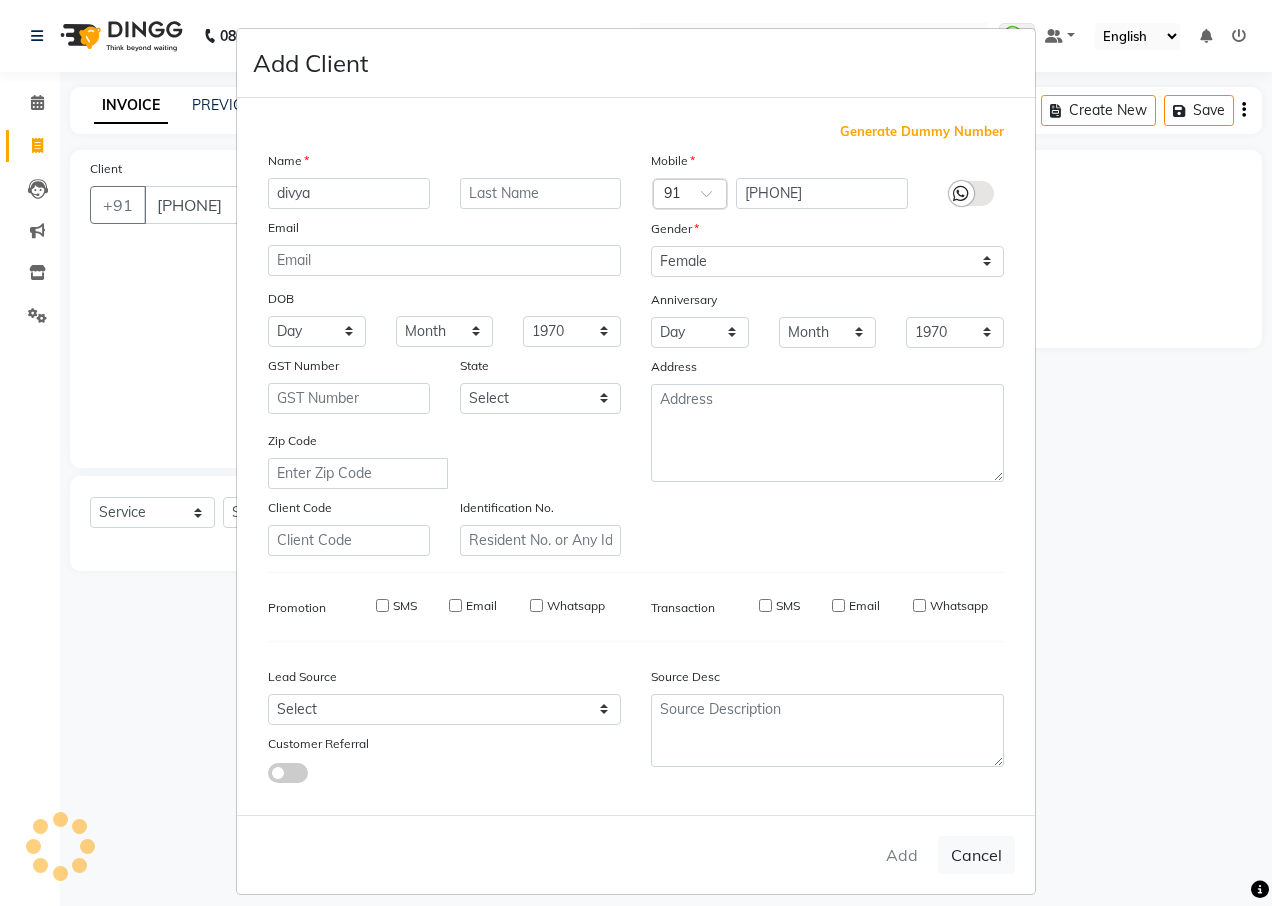 type 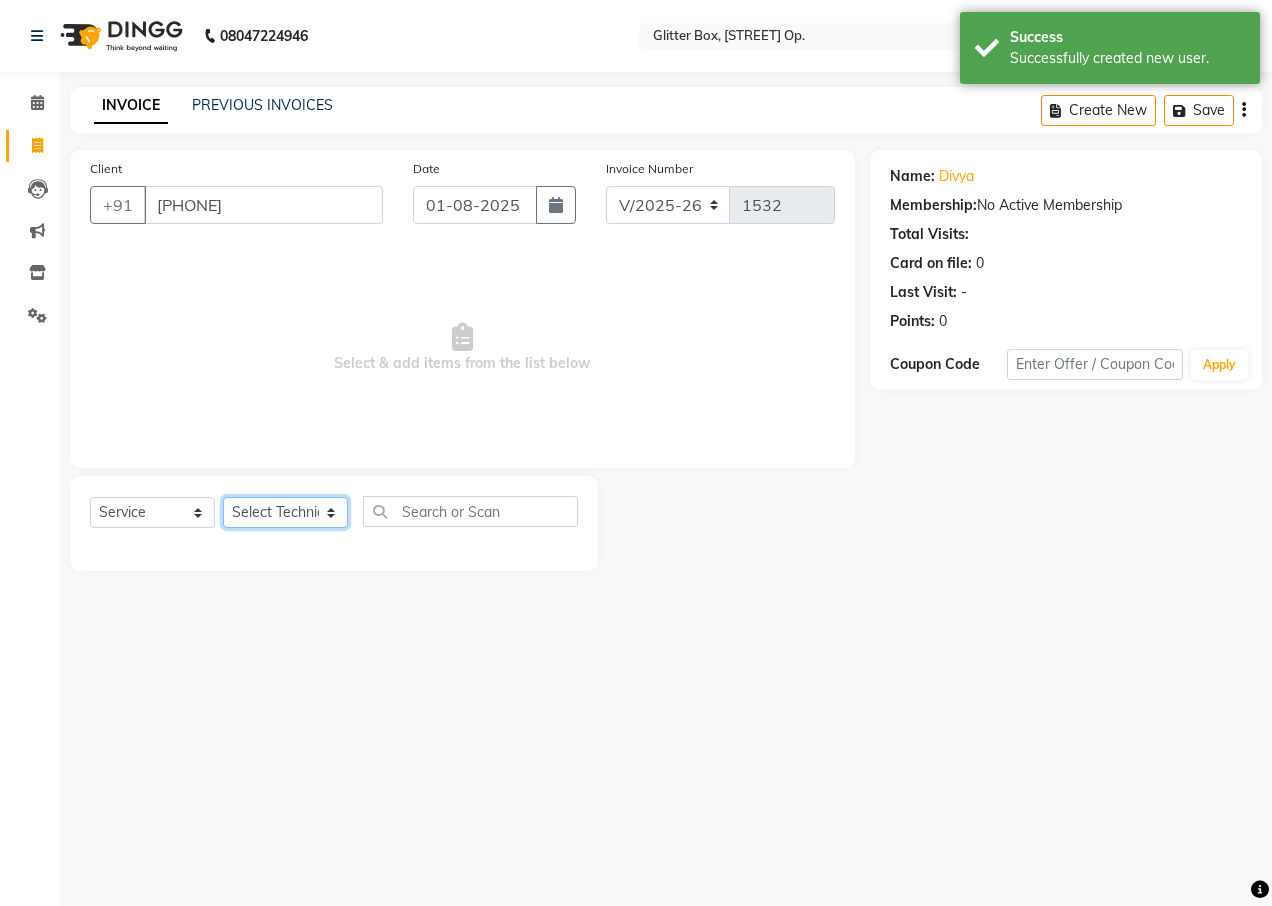 click on "Select Technician [FIRST] [LAST] [FIRST] [LAST]   [NAME]   DEBNATH   [FIRST] [LAST]   hema   john   [FIRST] [LAST]   [FIRST] [LAST]   [FIRST] [LAST]   [NAME]   [FIRST] [LAST]   owner   [FIRST] [LAST]   pooja   [FIRST] [LAST]   [FIRST] [LAST]   shalu   shruti   shubham   Suraj" 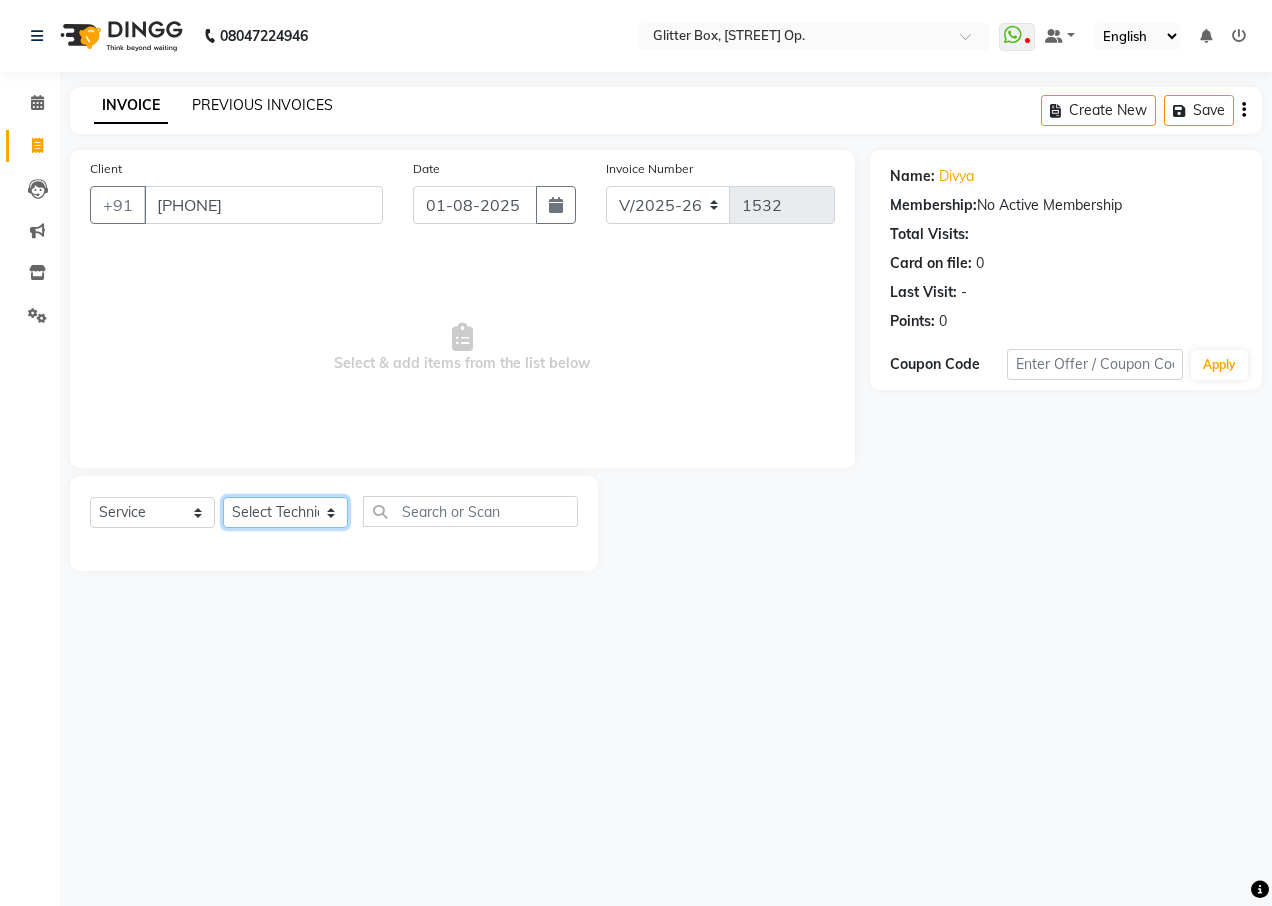 select on "83800" 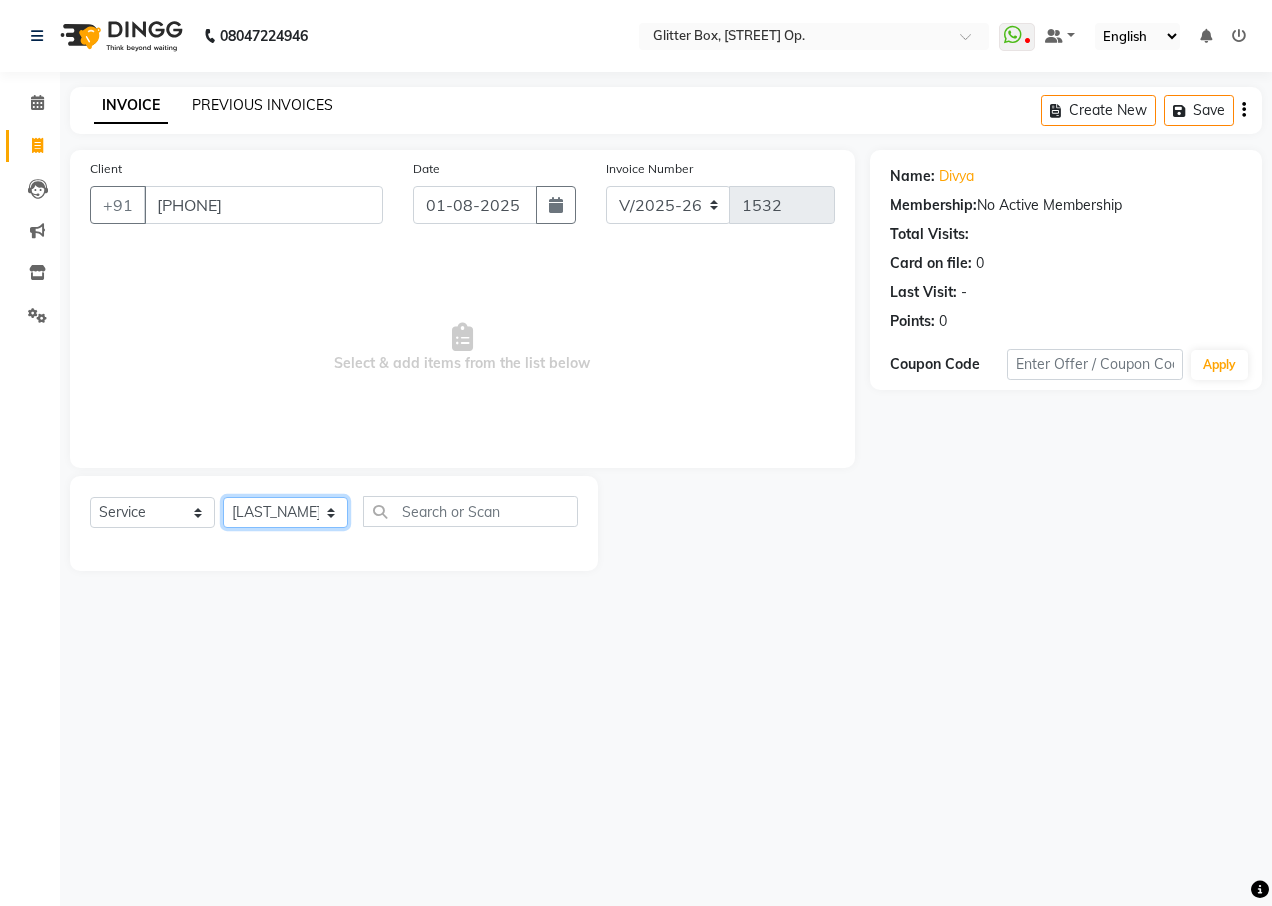 click on "Select Technician [FIRST] [LAST] [FIRST] [LAST]   [NAME]   DEBNATH   [FIRST] [LAST]   hema   john   [FIRST] [LAST]   [FIRST] [LAST]   [FIRST] [LAST]   [NAME]   [FIRST] [LAST]   owner   [FIRST] [LAST]   pooja   [FIRST] [LAST]   [FIRST] [LAST]   shalu   shruti   shubham   Suraj" 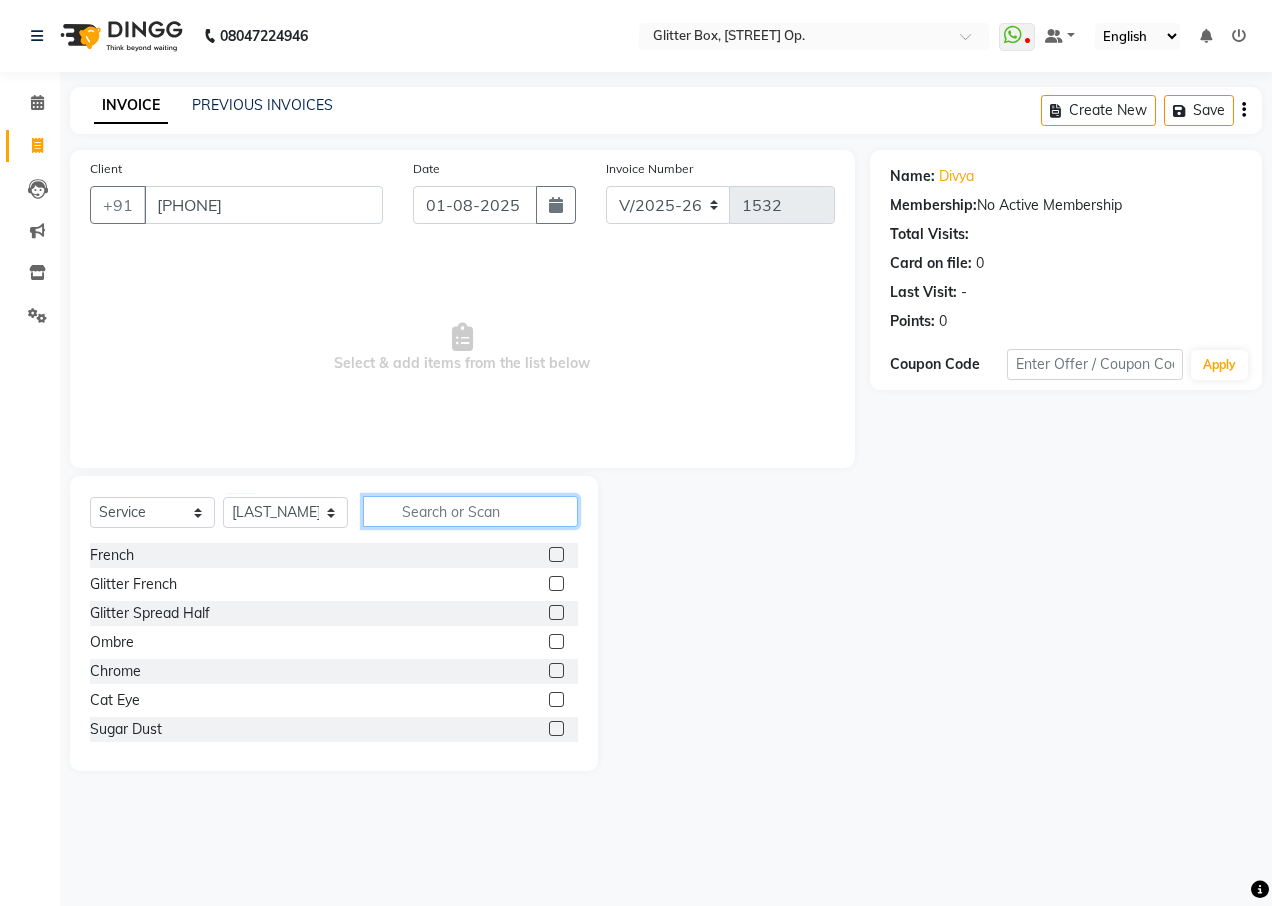 click 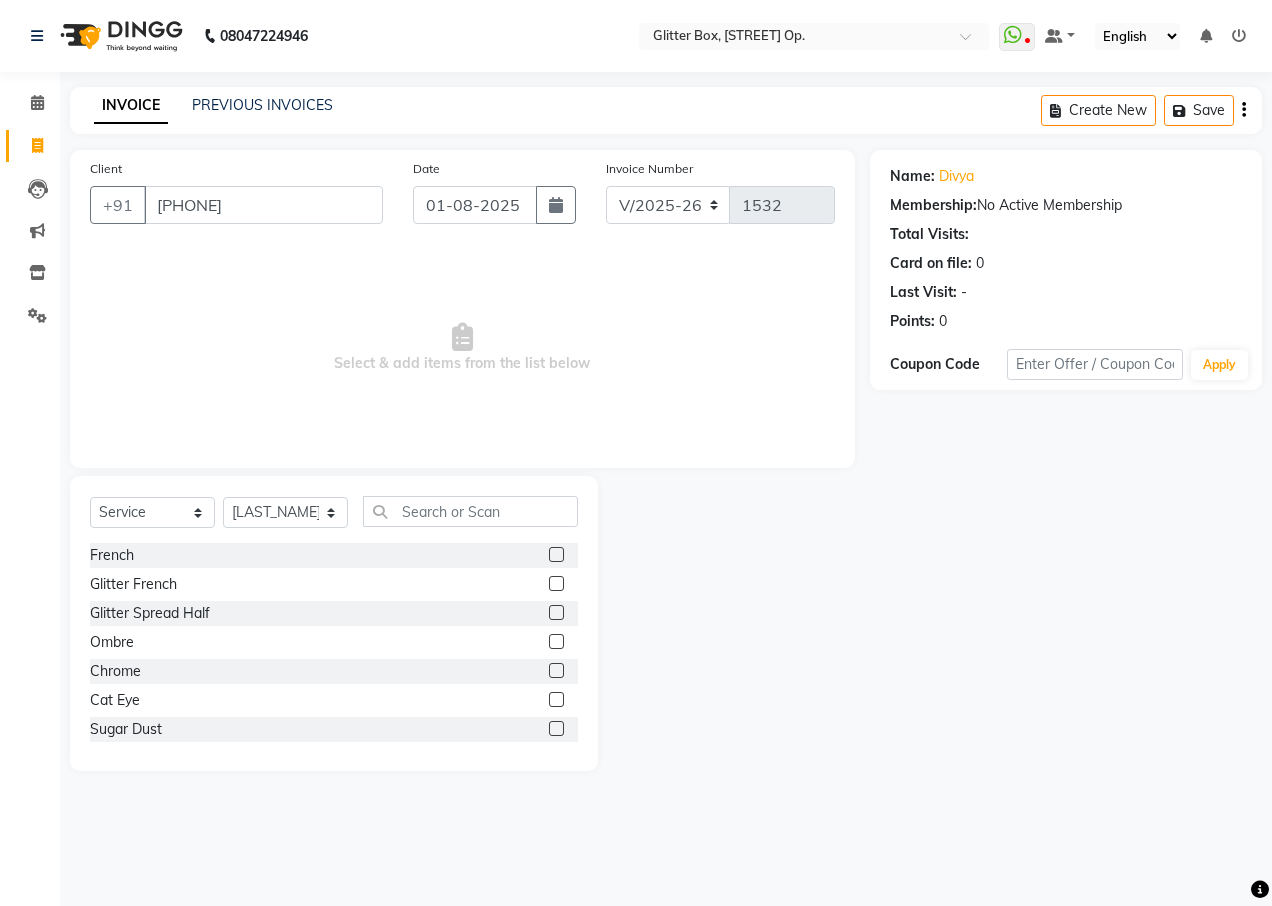 click on "Select & add items from the list below" at bounding box center (462, 348) 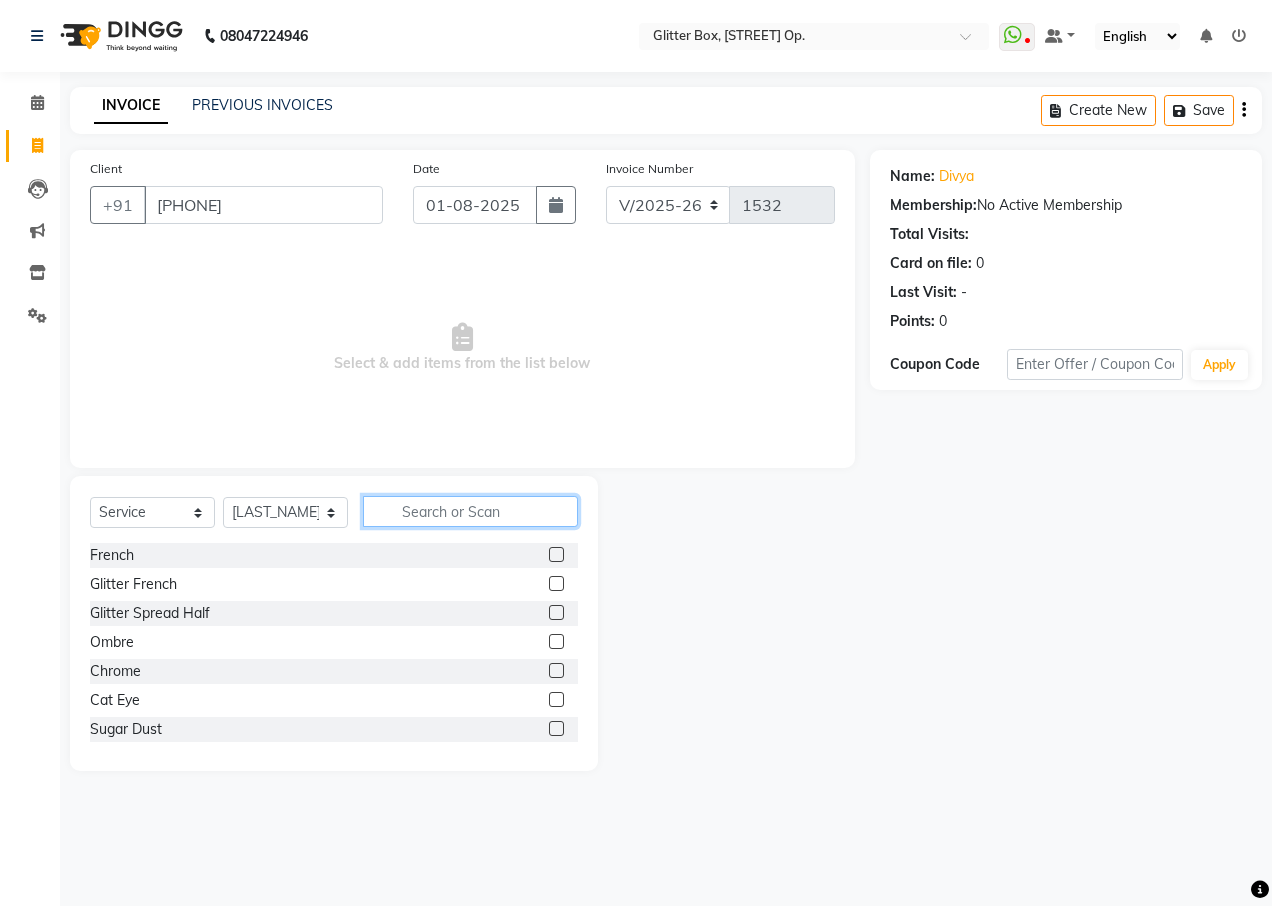 click 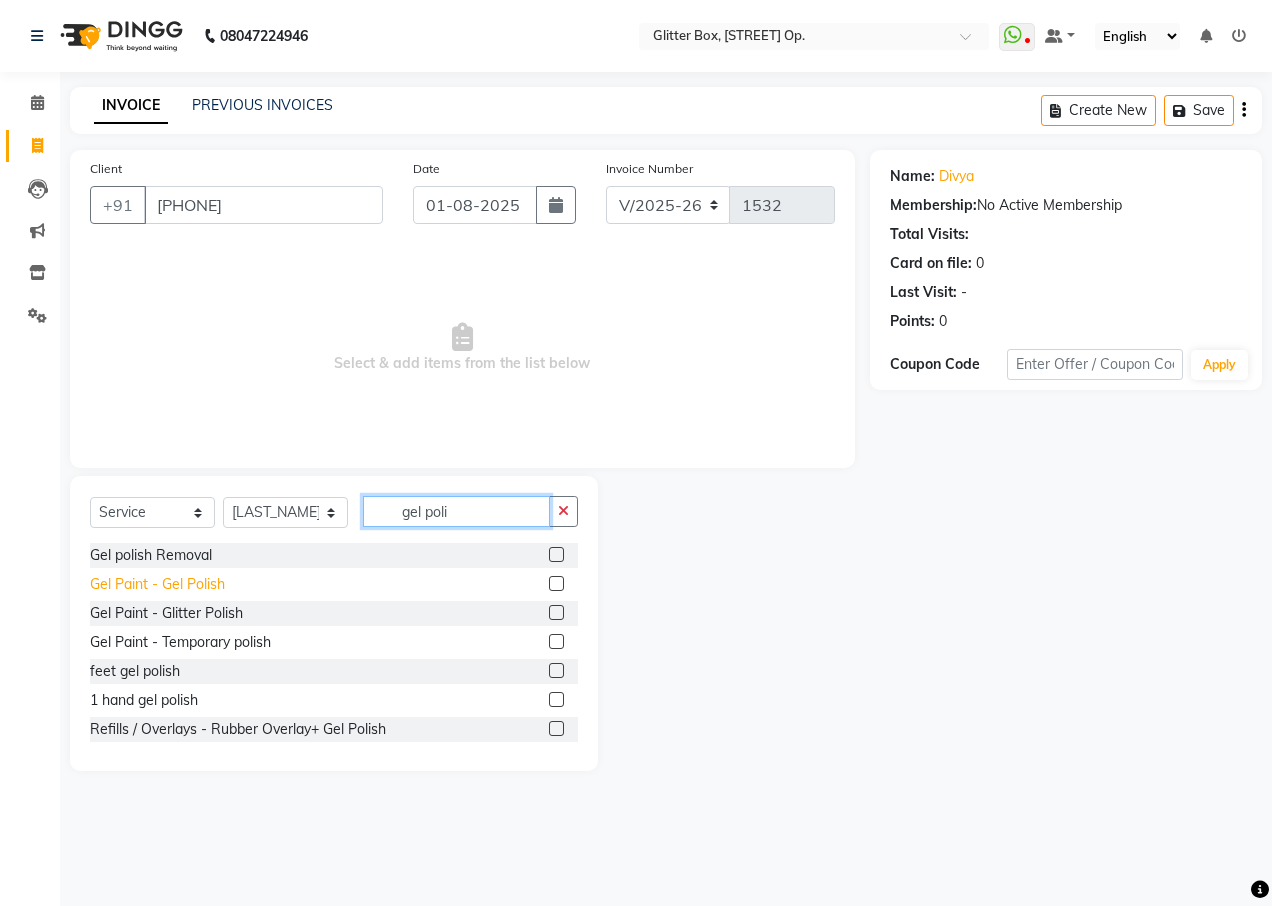 type on "gel poli" 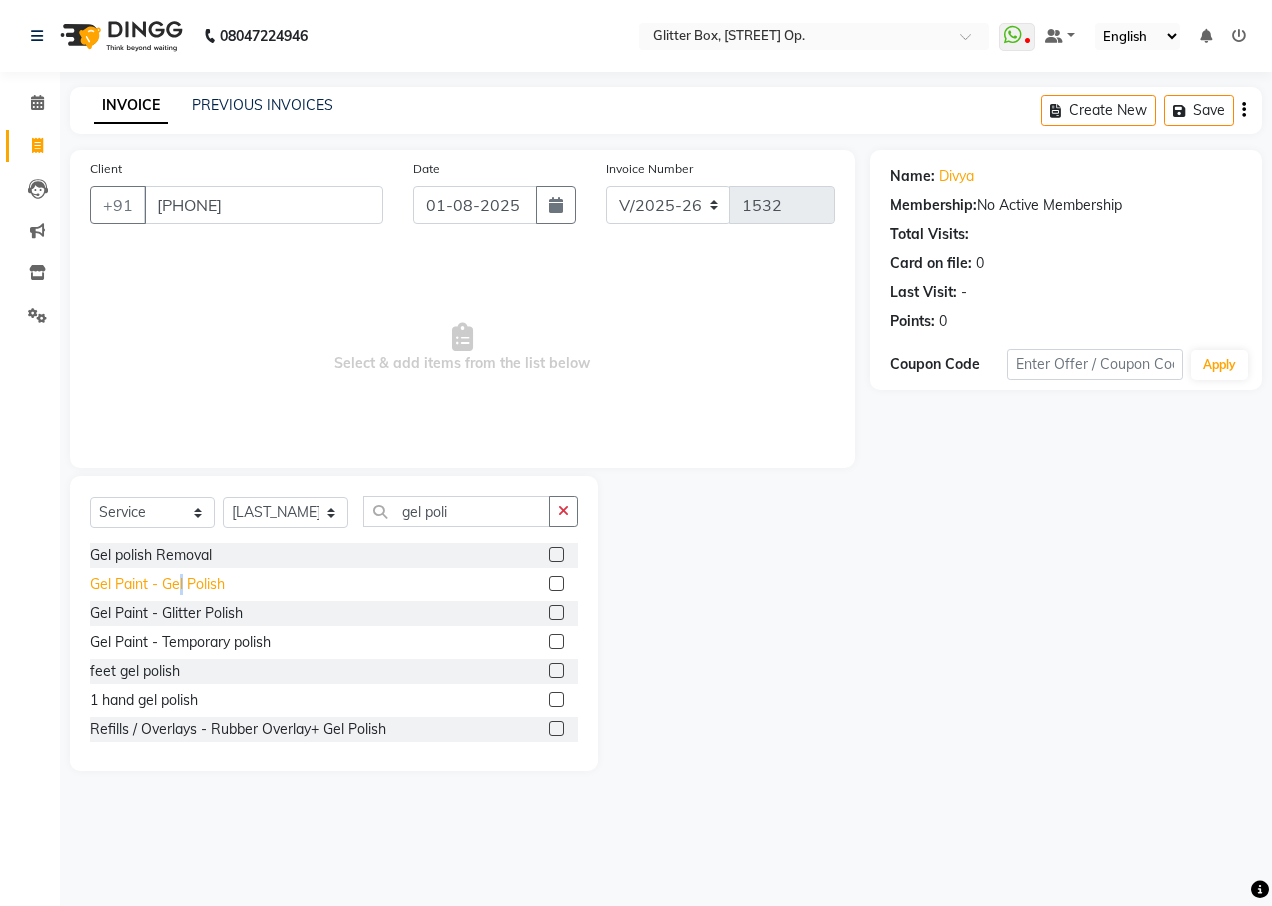 click on "Gel Paint  - Gel Polish" 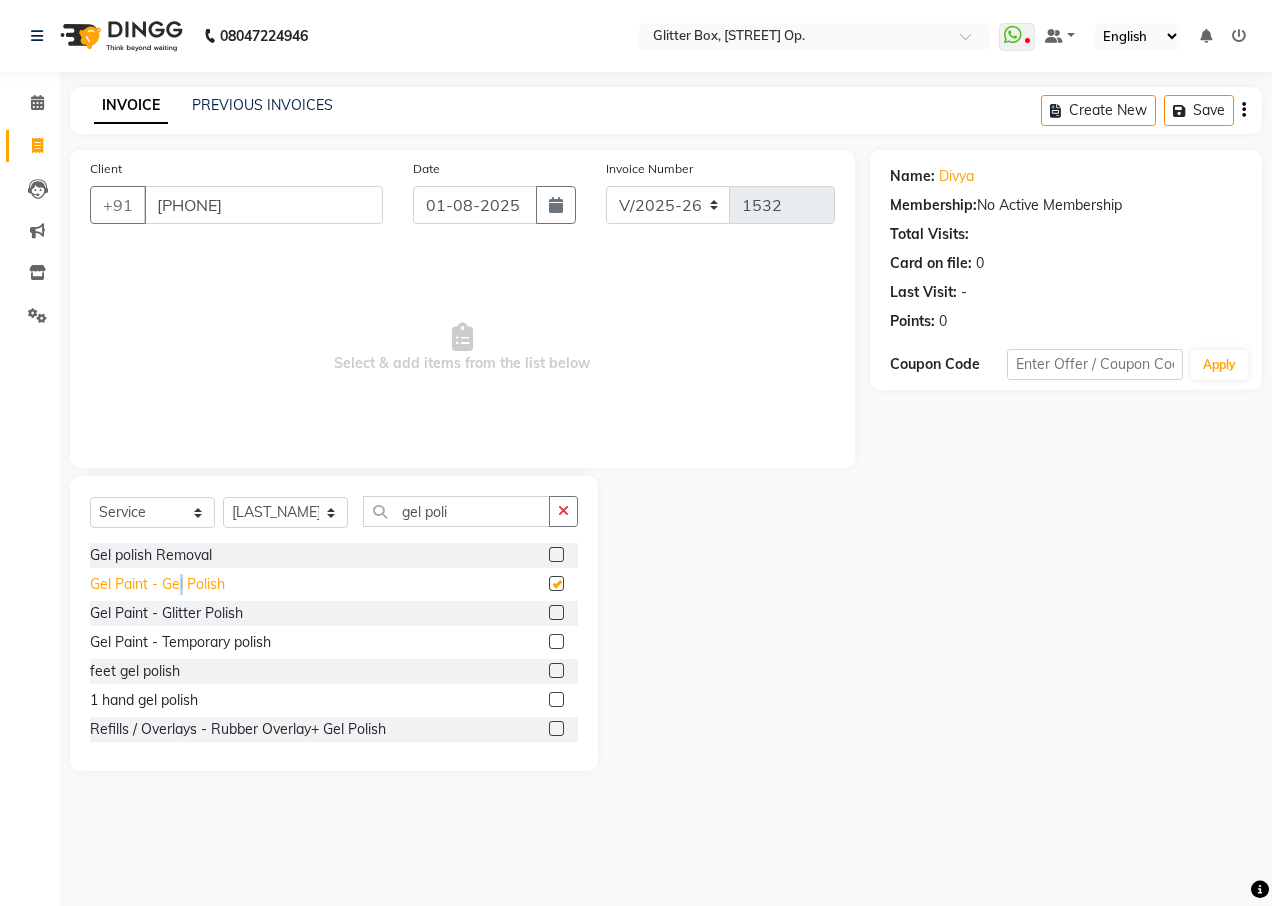 checkbox on "false" 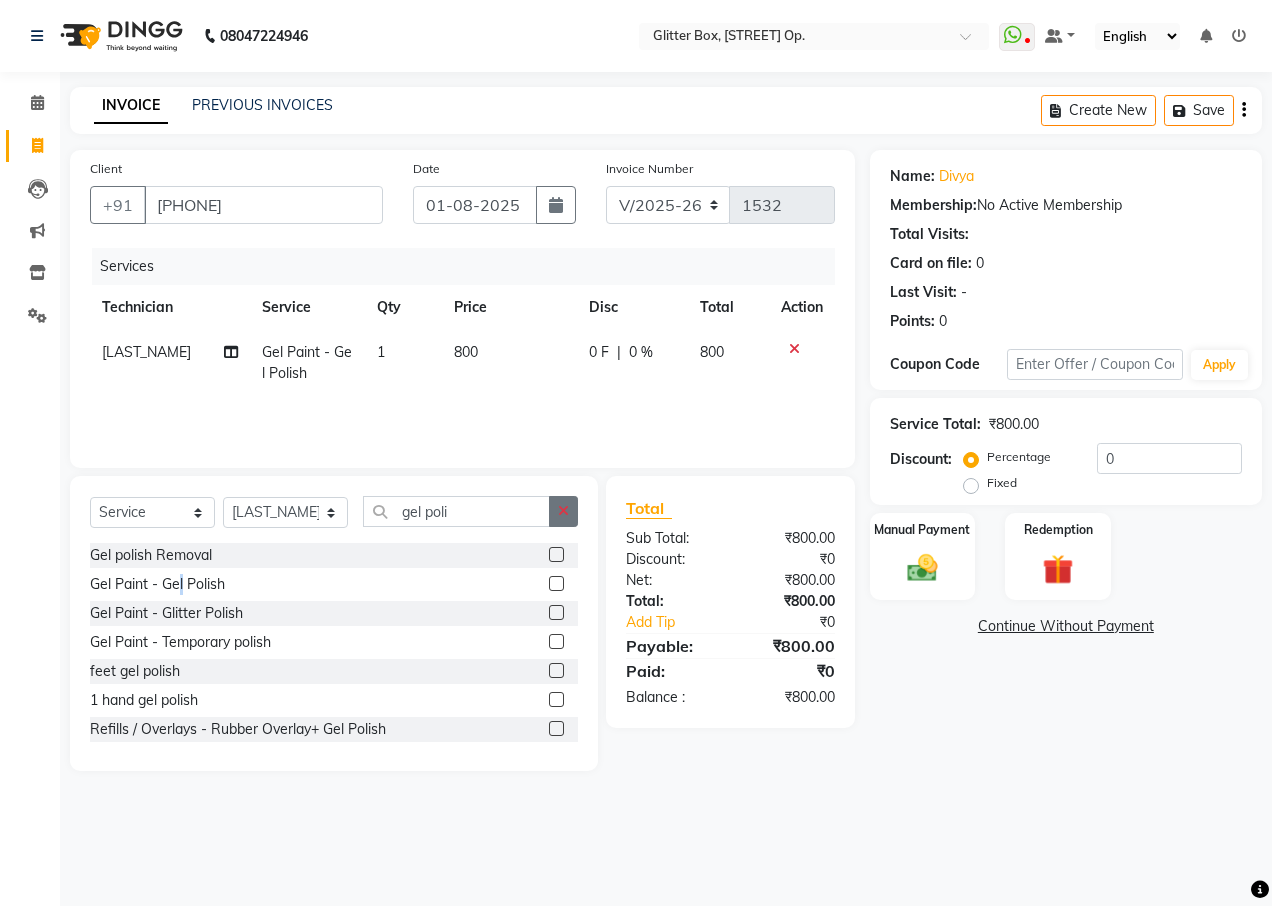 click 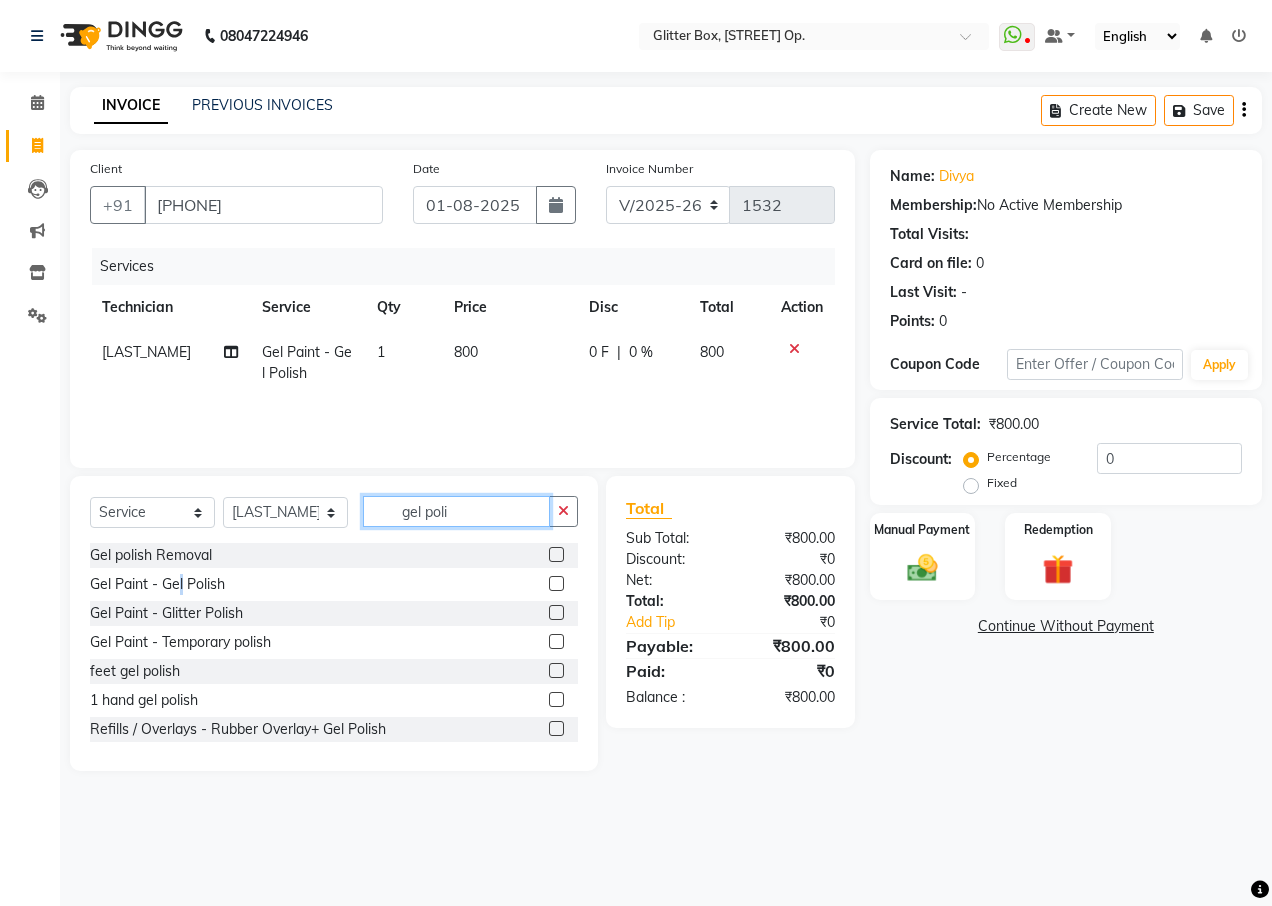 type 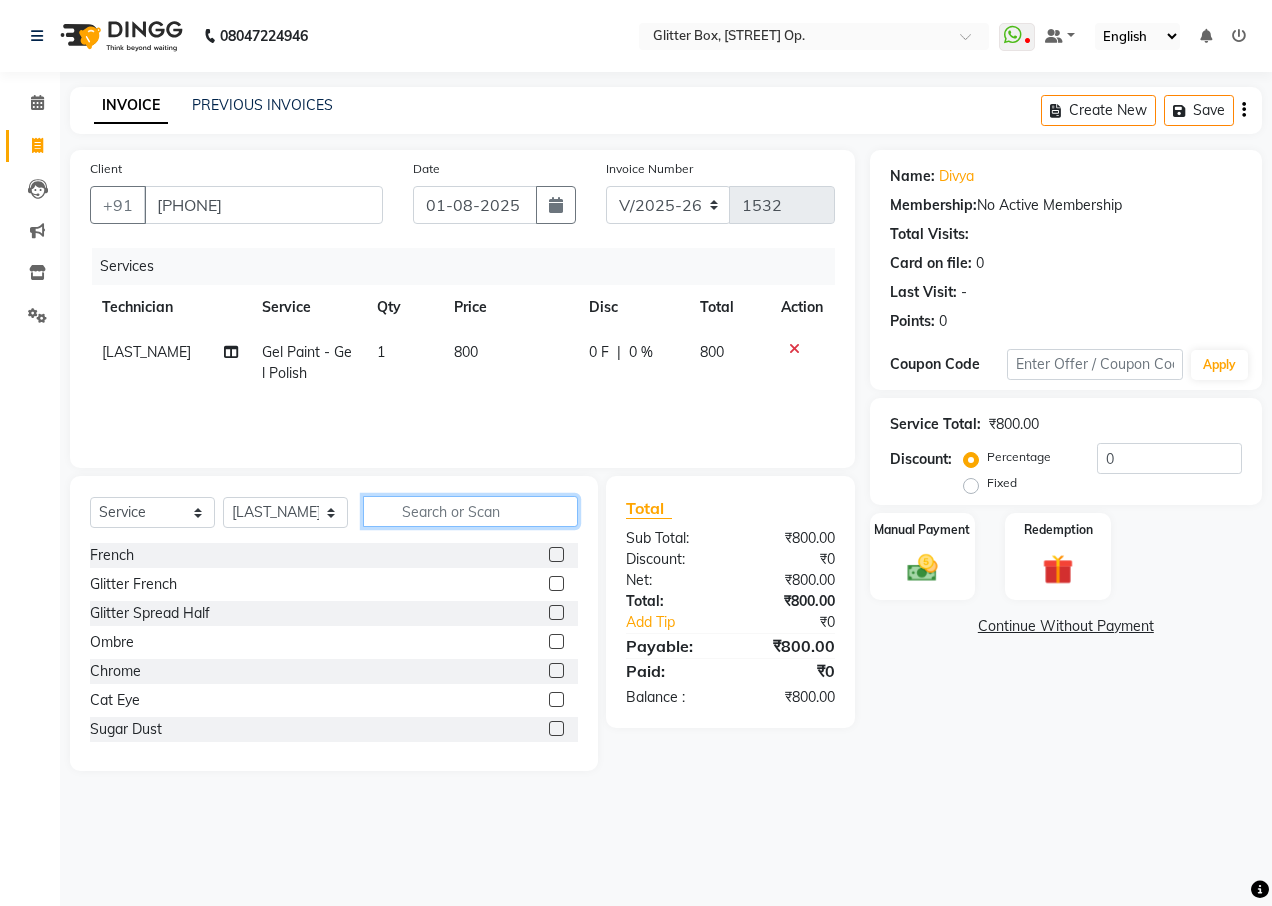 click 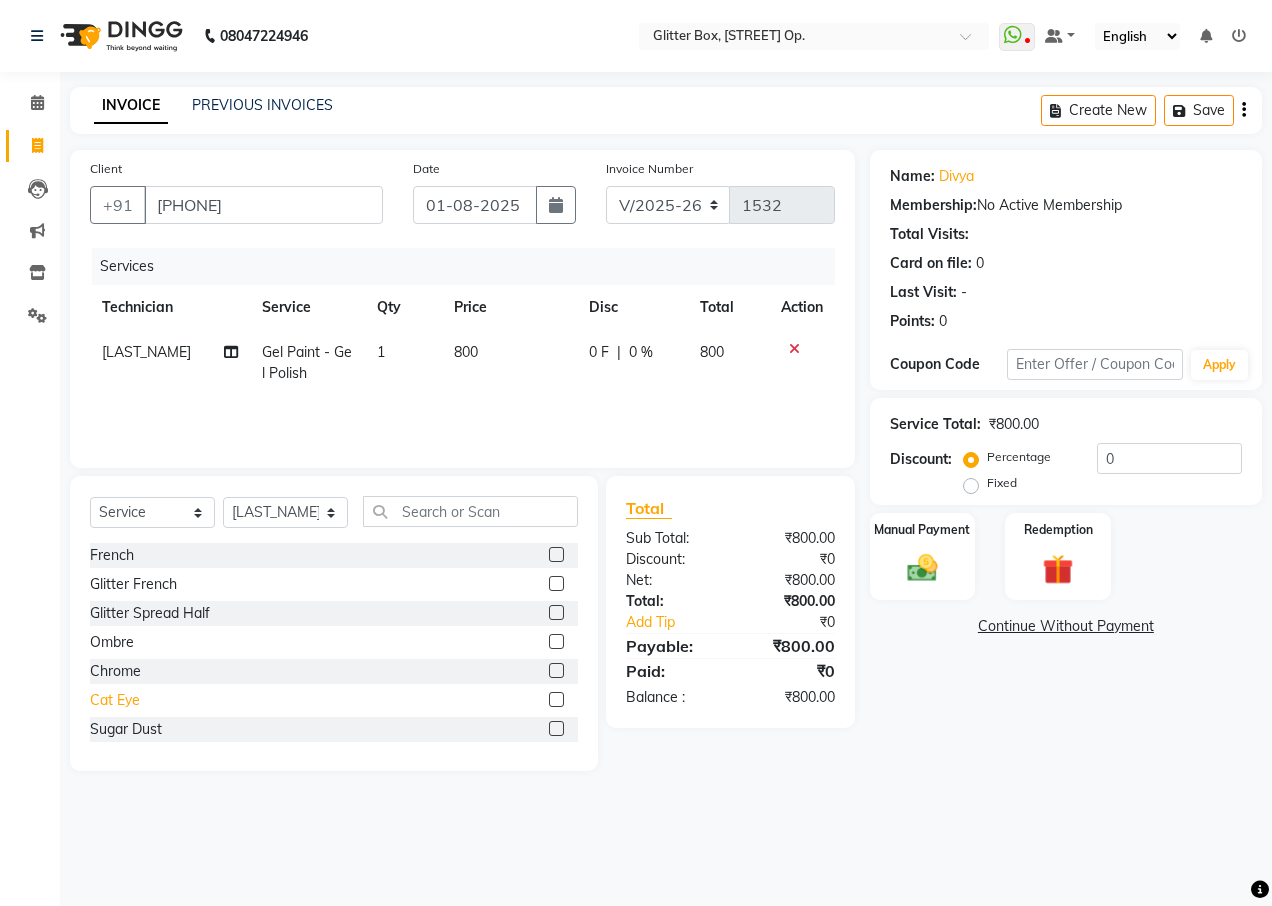 click on "Cat Eye" 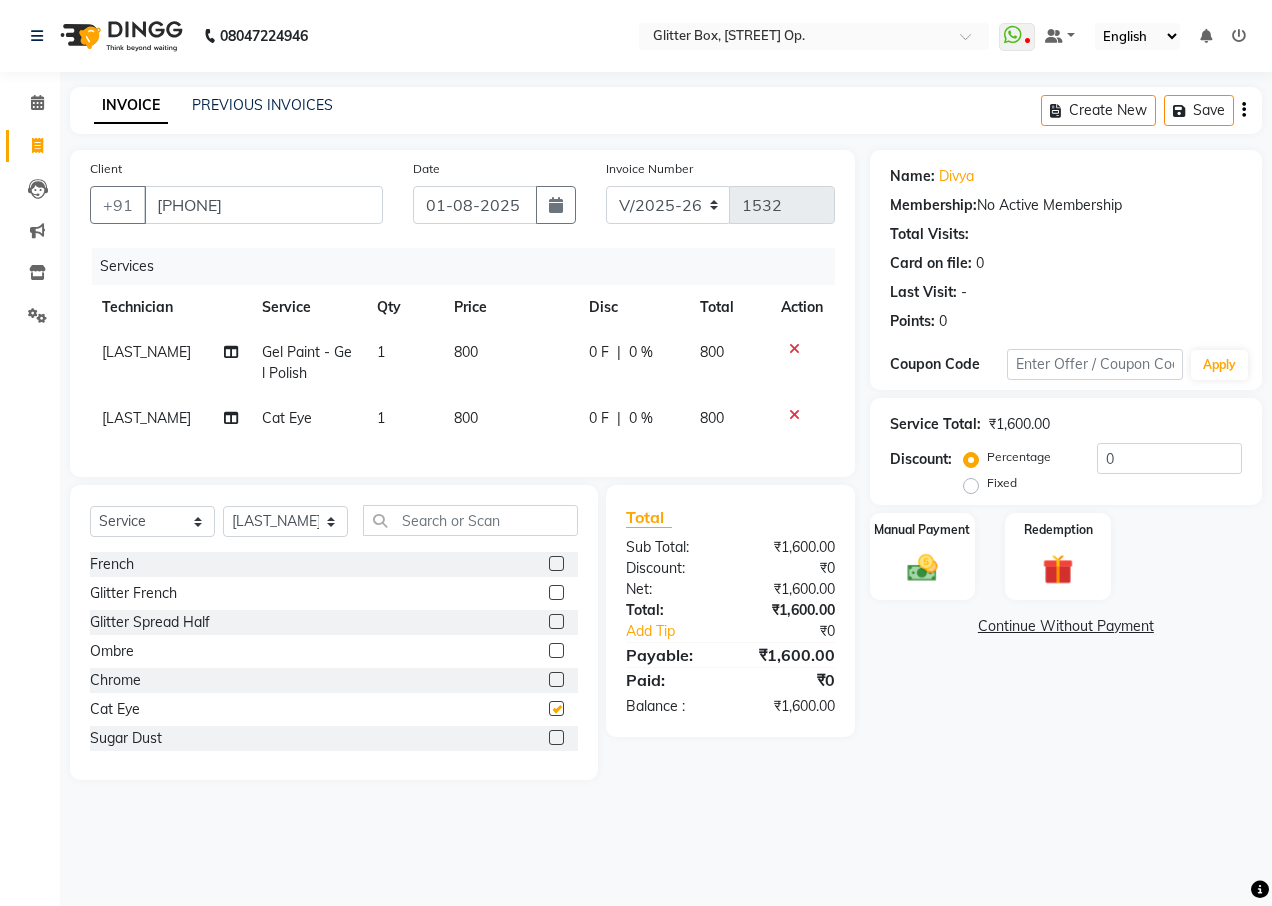 checkbox on "false" 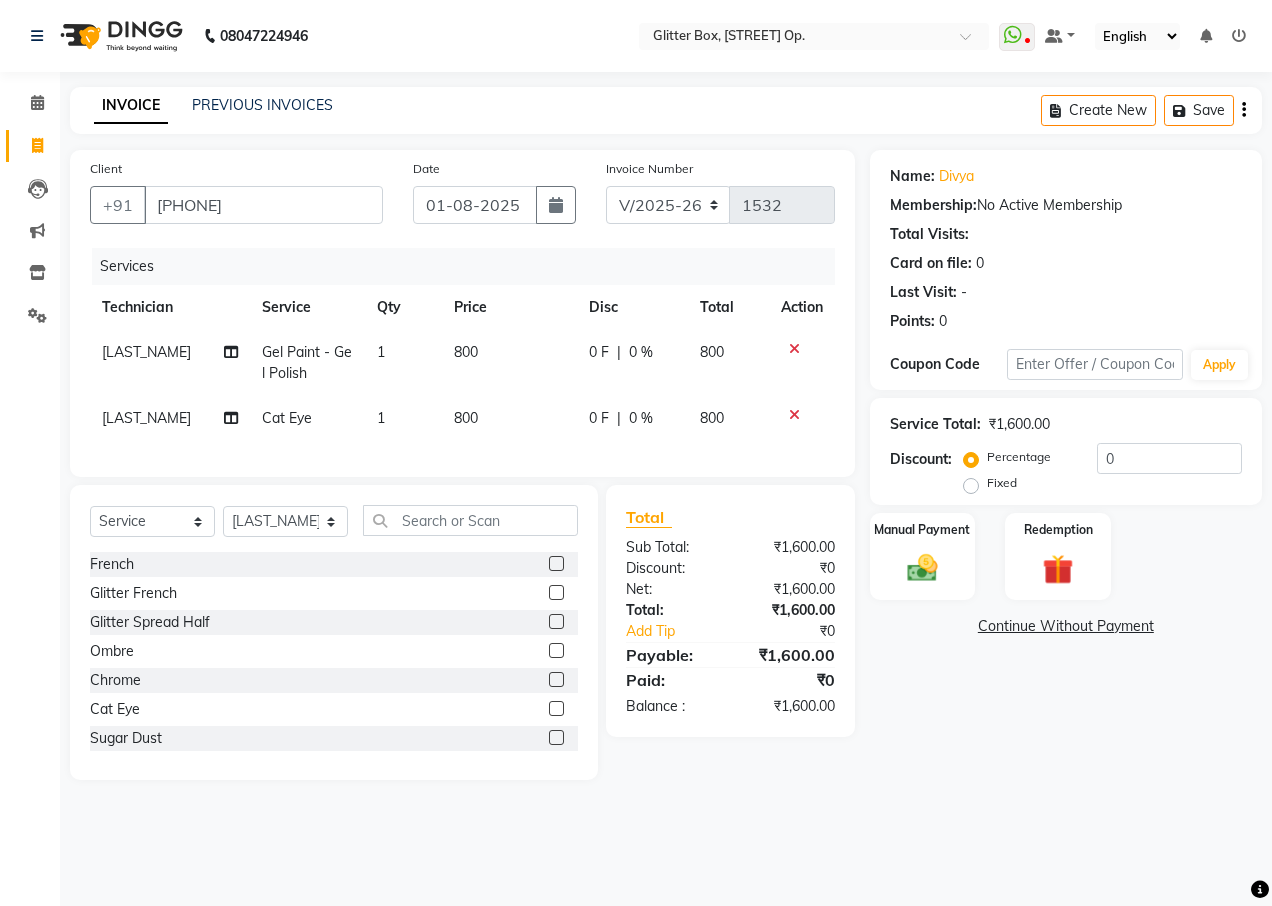 click on "[LAST_NAME] Split Commission" 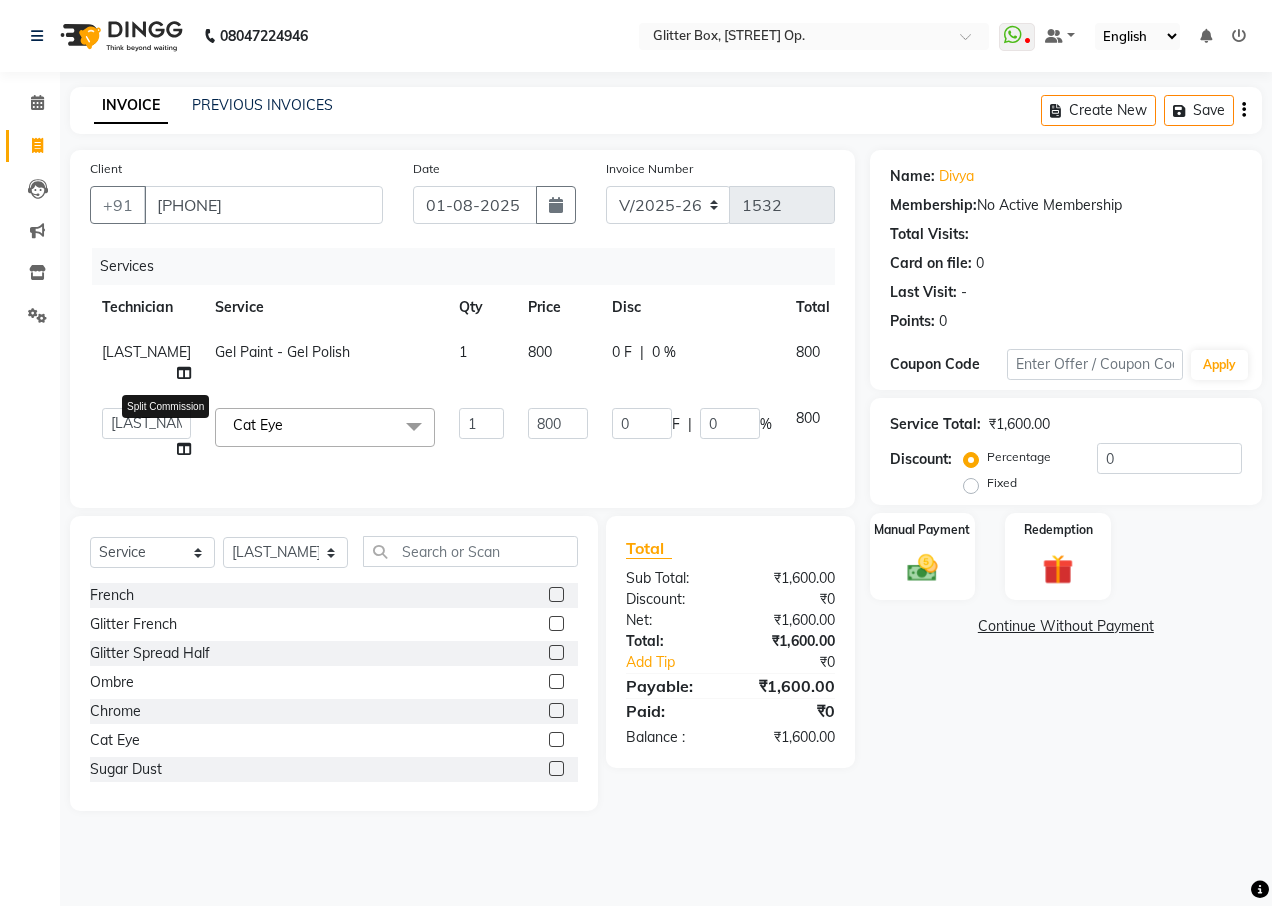 click 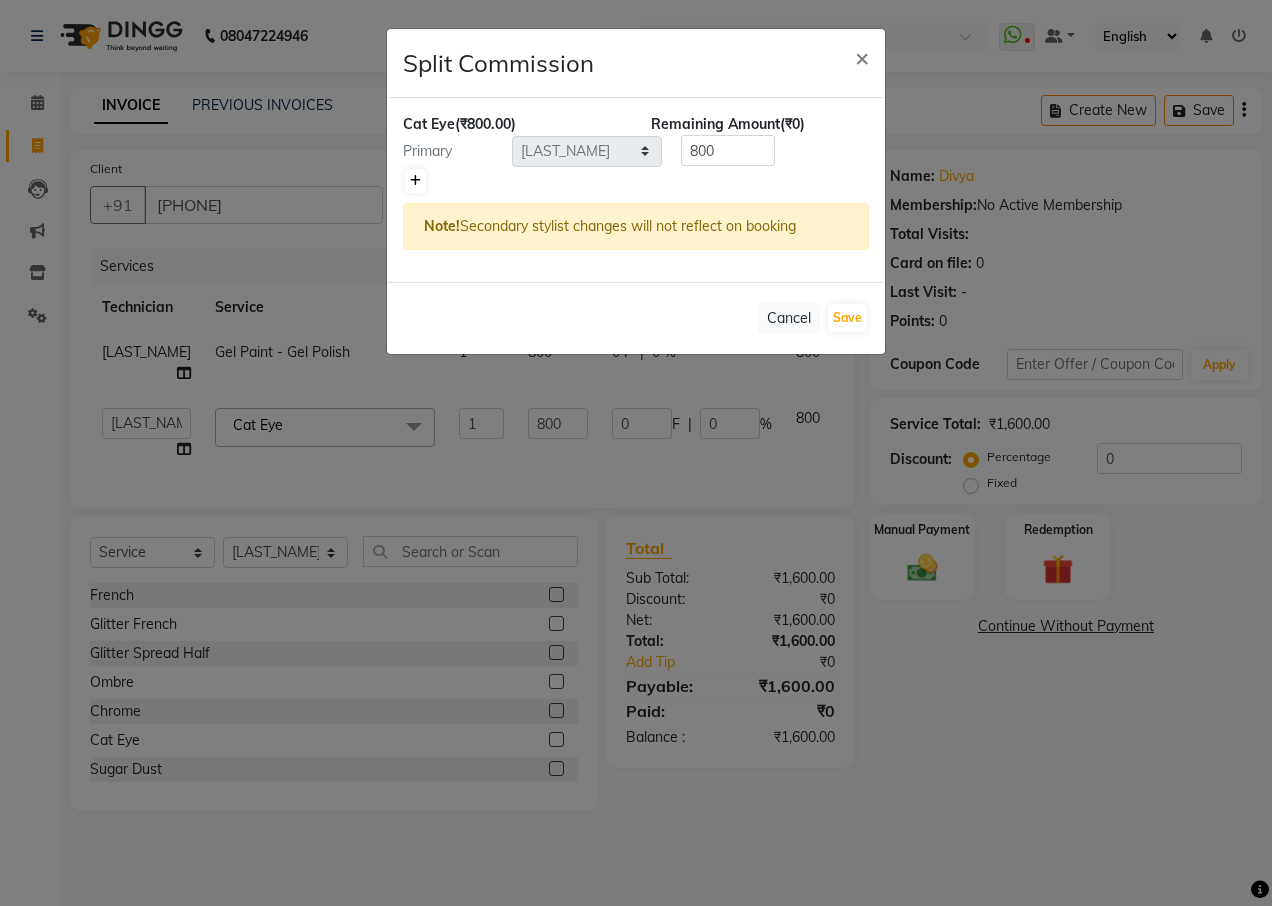 click 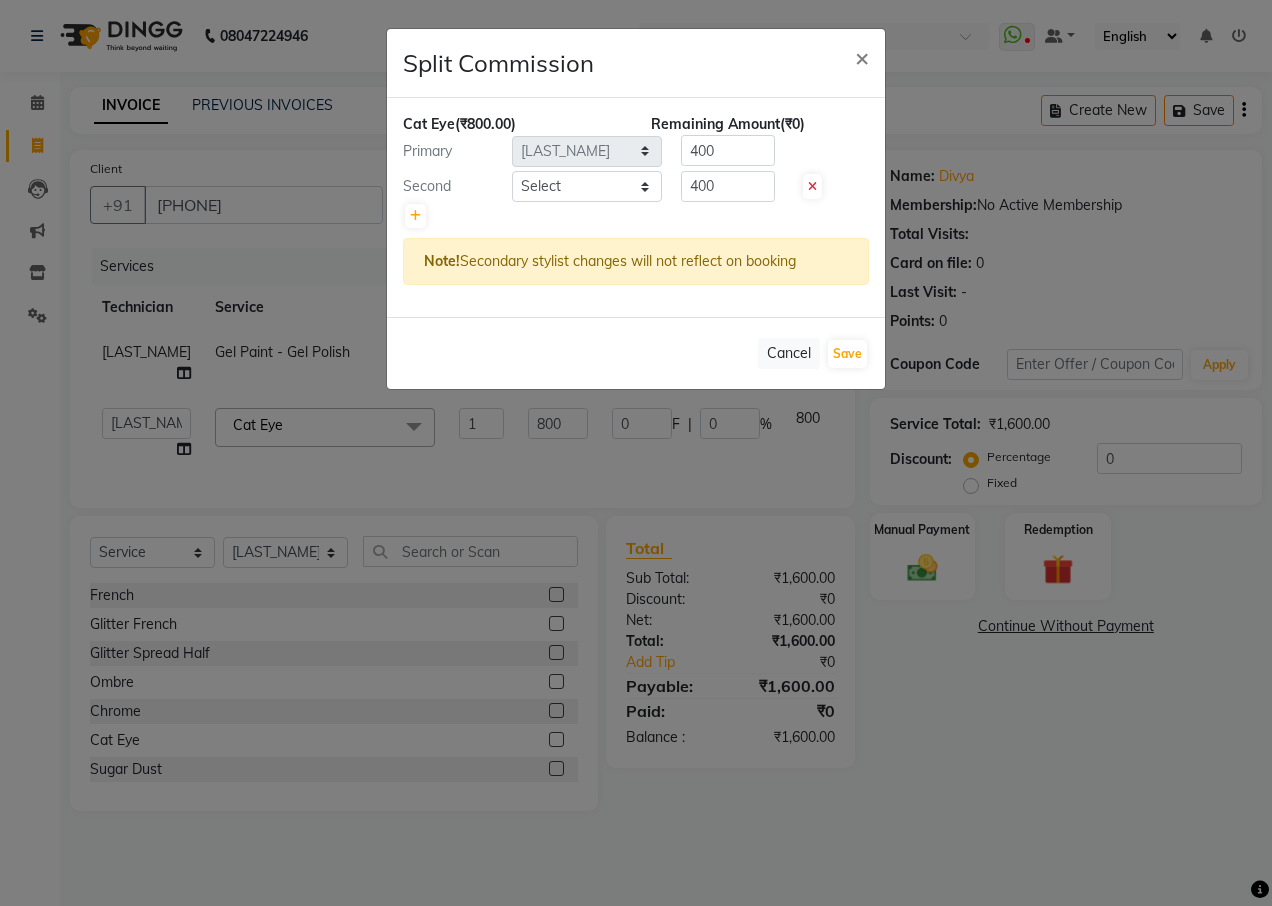 drag, startPoint x: 592, startPoint y: 170, endPoint x: 572, endPoint y: 216, distance: 50.159744 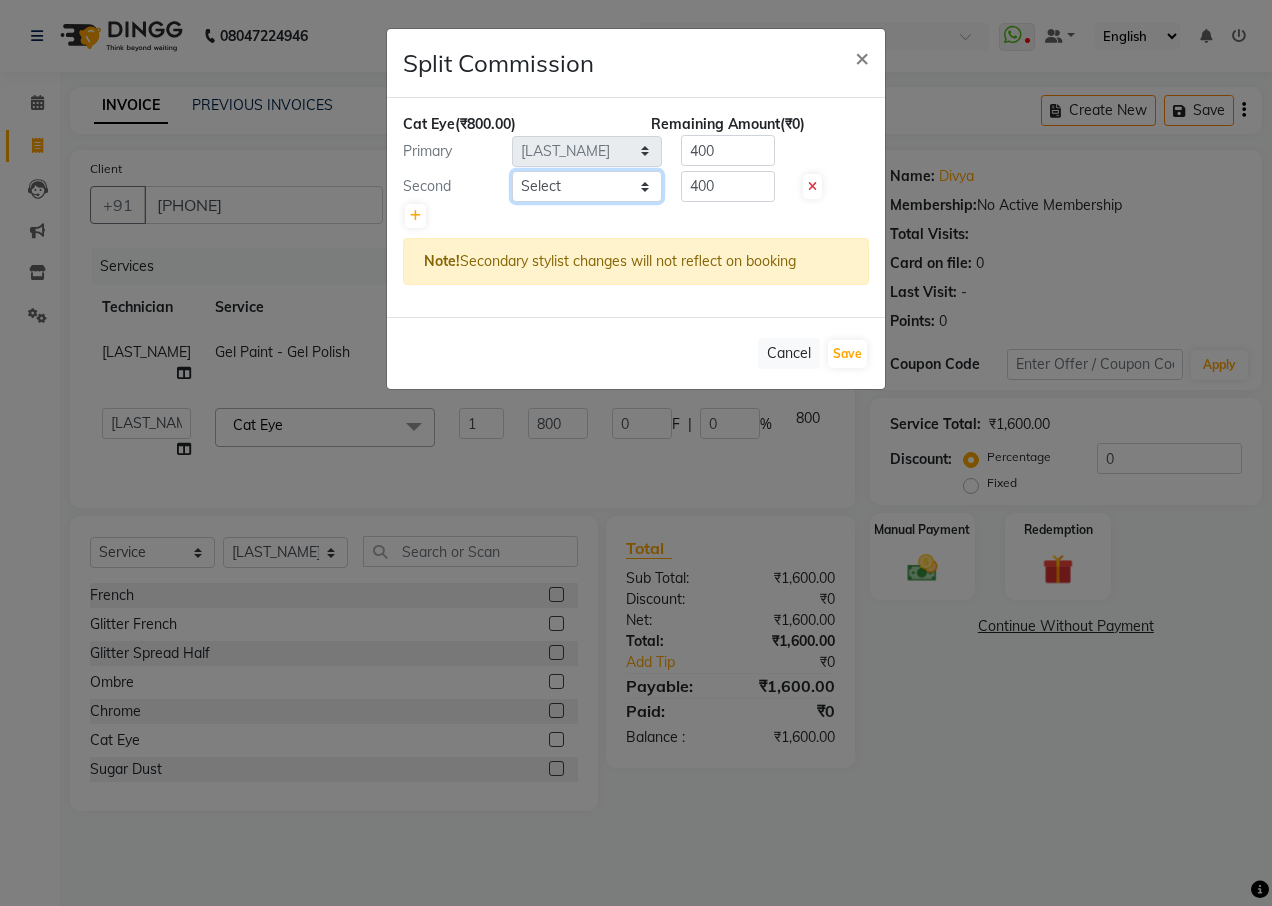 click on "Select  [FIRST] [LAST]   [FIRST] [LAST]   [NAME]   DEBNATH   [FIRST] [LAST]   hema   john   [FIRST] [LAST]   [FIRST] [LAST]   [FIRST] [LAST]   [NAME]   [FIRST] [LAST]   owner   [FIRST] [LAST]   pooja   [FIRST] [LAST]   [FIRST] [LAST]   shalu   shruti   shubham   Suraj" 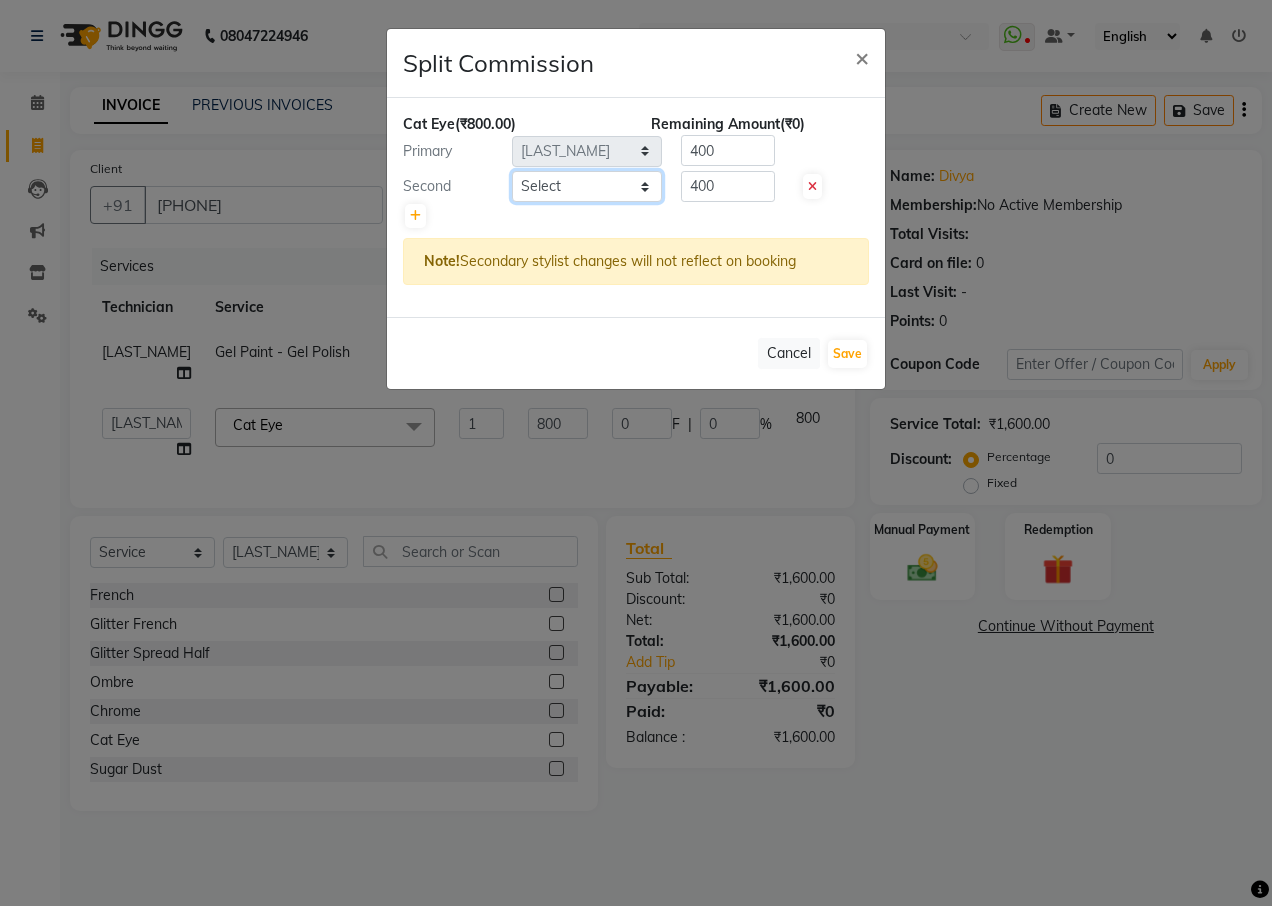 select on "[NUMBER]" 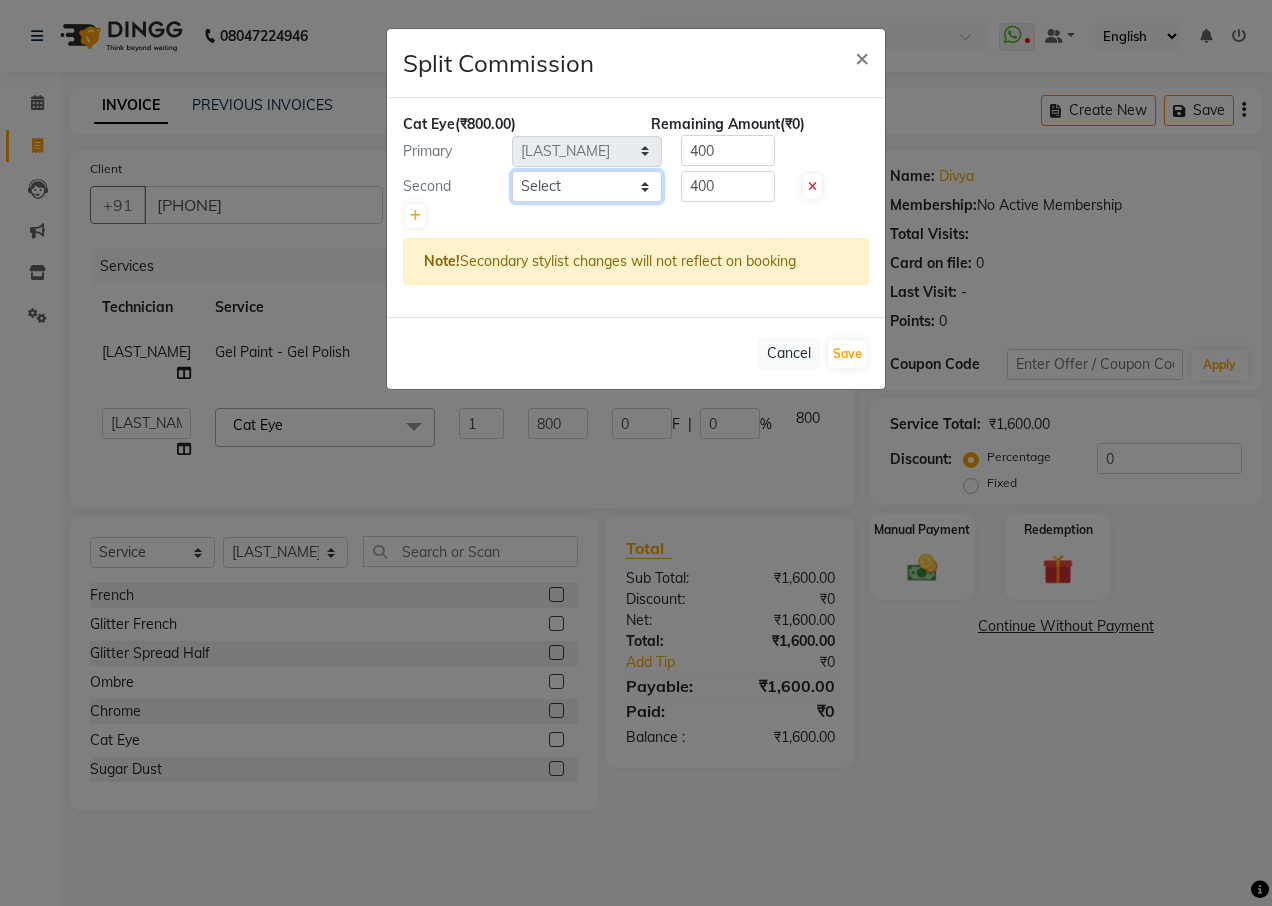 click on "Select  [FIRST] [LAST]   [FIRST] [LAST]   [NAME]   DEBNATH   [FIRST] [LAST]   hema   john   [FIRST] [LAST]   [FIRST] [LAST]   [FIRST] [LAST]   [NAME]   [FIRST] [LAST]   owner   [FIRST] [LAST]   pooja   [FIRST] [LAST]   [FIRST] [LAST]   shalu   shruti   shubham   Suraj" 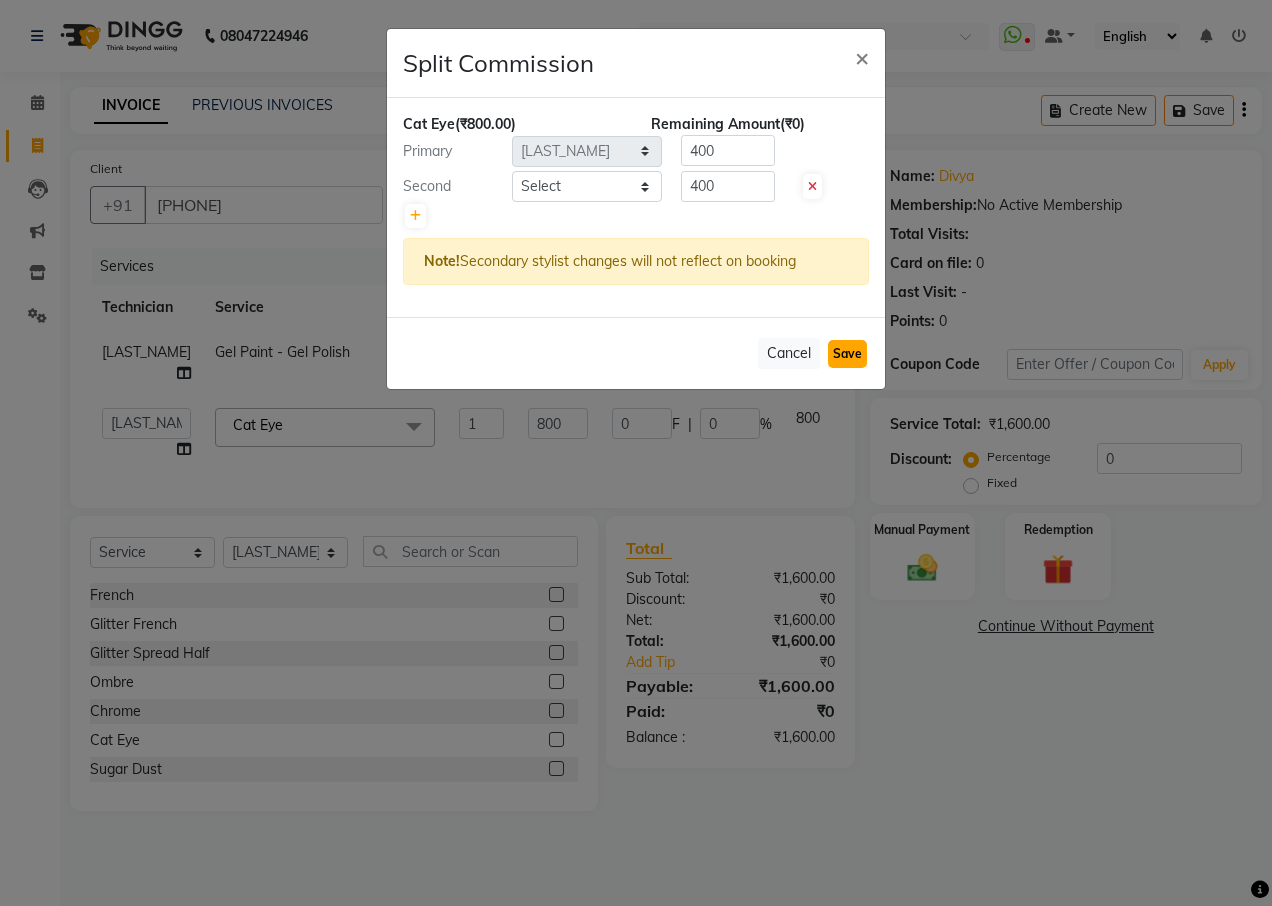 click on "Save" 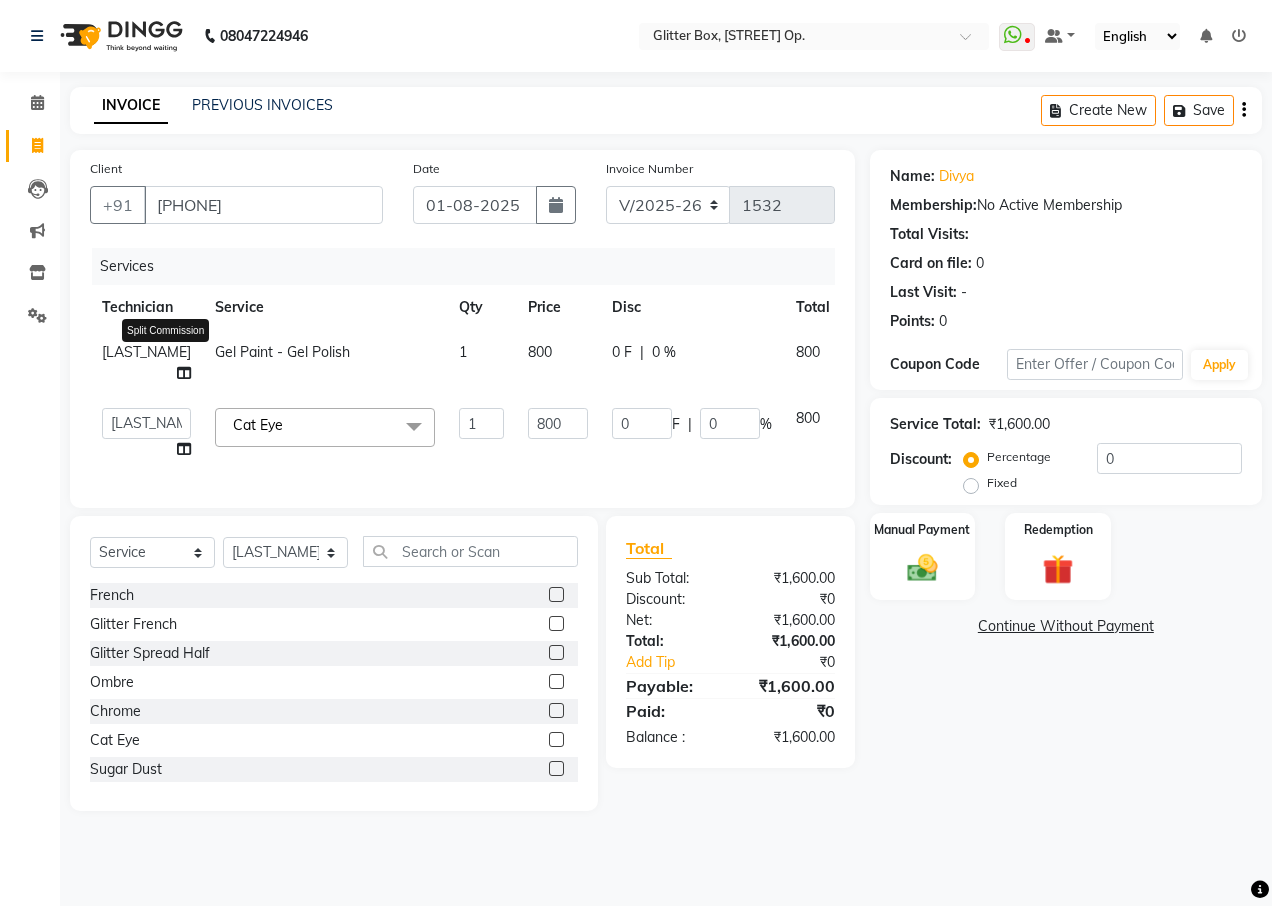 click 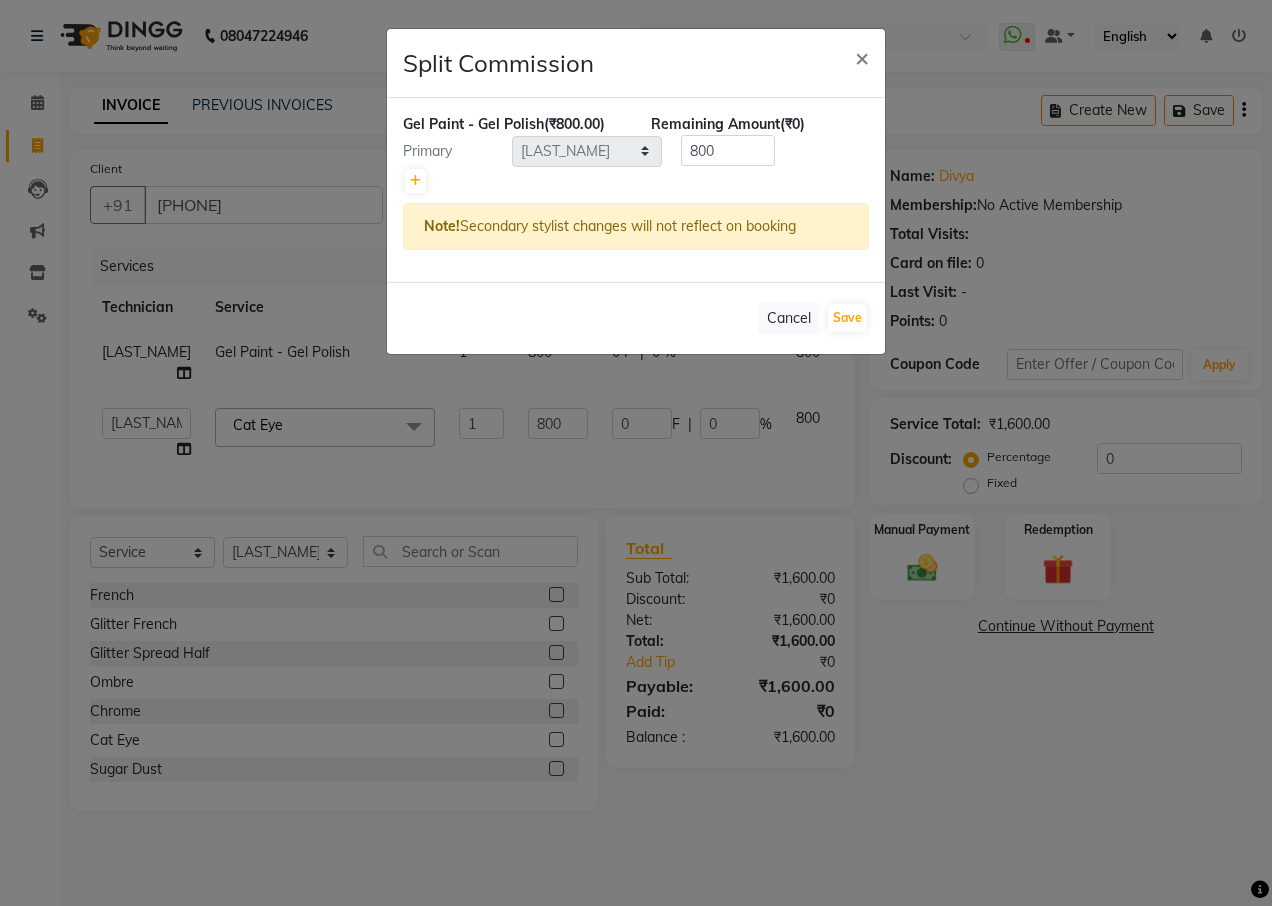click on "Gel Paint  - Gel Polish  (₹800.00) Remaining Amount  (₹0) Primary Select  [FIRST] [LAST]   [FIRST] [LAST]   [NAME]   DEBNATH   [FIRST] [LAST]   hema   john   [FIRST] [LAST]   [FIRST] [LAST]   [FIRST] [LAST]   [NAME]   [FIRST] [LAST]   owner   [FIRST] [LAST]   pooja   [FIRST] [LAST]   [FIRST] [LAST]   shalu   shruti   shubham   Suraj  800 Note!  Secondary stylist changes will not reflect on booking" 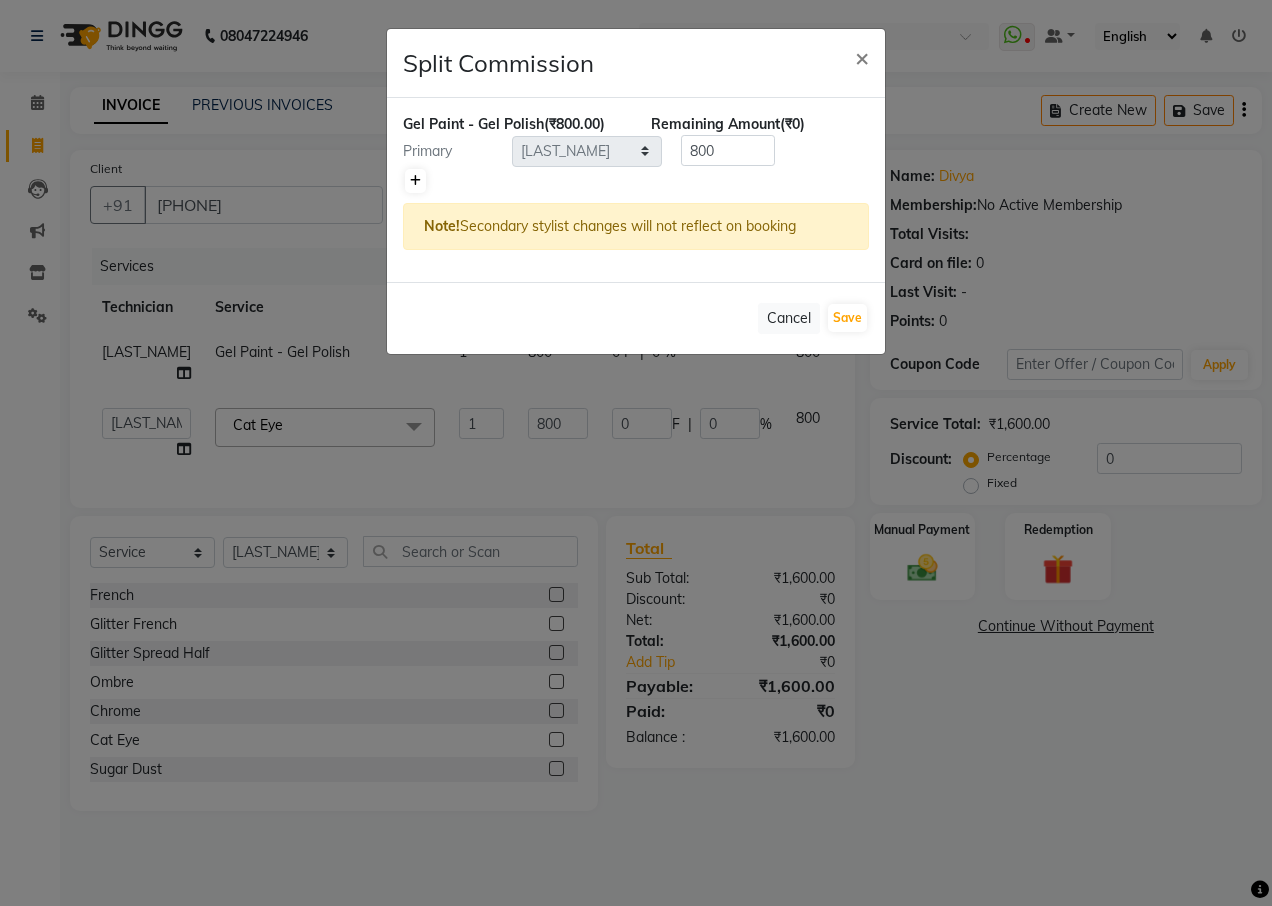 click 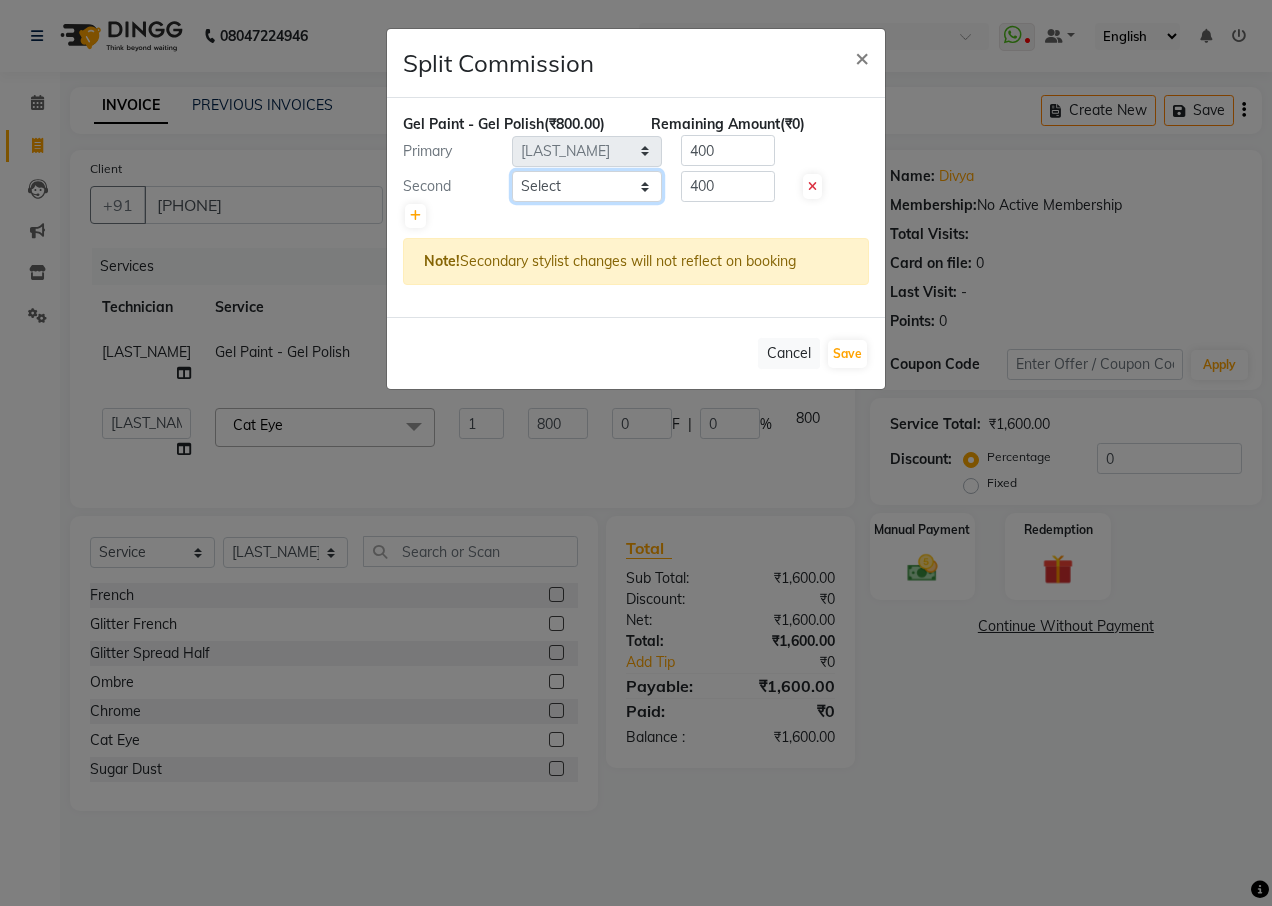 click on "Select  [FIRST] [LAST]   [FIRST] [LAST]   [NAME]   DEBNATH   [FIRST] [LAST]   hema   john   [FIRST] [LAST]   [FIRST] [LAST]   [FIRST] [LAST]   [NAME]   [FIRST] [LAST]   owner   [FIRST] [LAST]   pooja   [FIRST] [LAST]   [FIRST] [LAST]   shalu   shruti   shubham   Suraj" 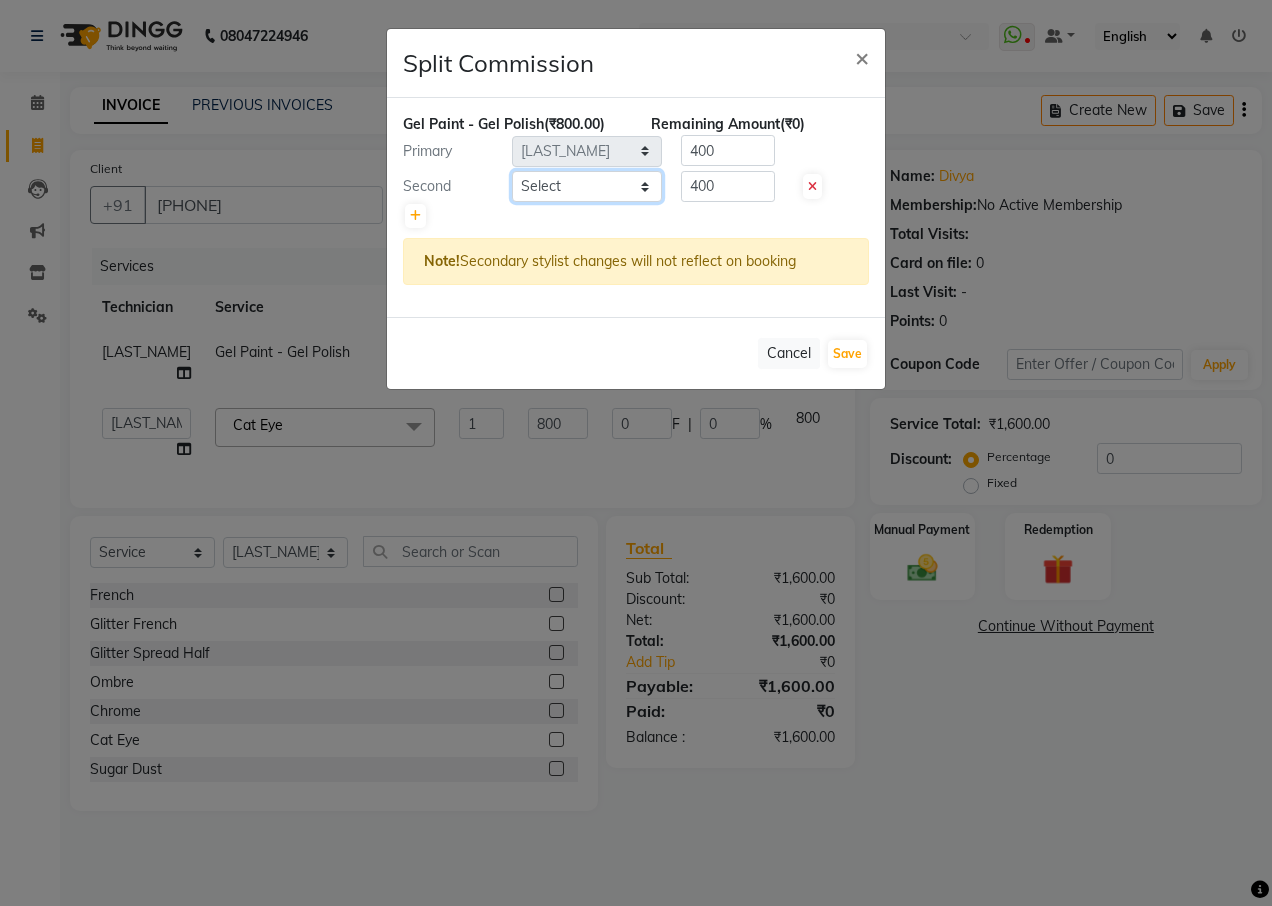 click on "Select  [FIRST] [LAST]   [FIRST] [LAST]   [NAME]   DEBNATH   [FIRST] [LAST]   hema   john   [FIRST] [LAST]   [FIRST] [LAST]   [FIRST] [LAST]   [NAME]   [FIRST] [LAST]   owner   [FIRST] [LAST]   pooja   [FIRST] [LAST]   [FIRST] [LAST]   shalu   shruti   shubham   Suraj" 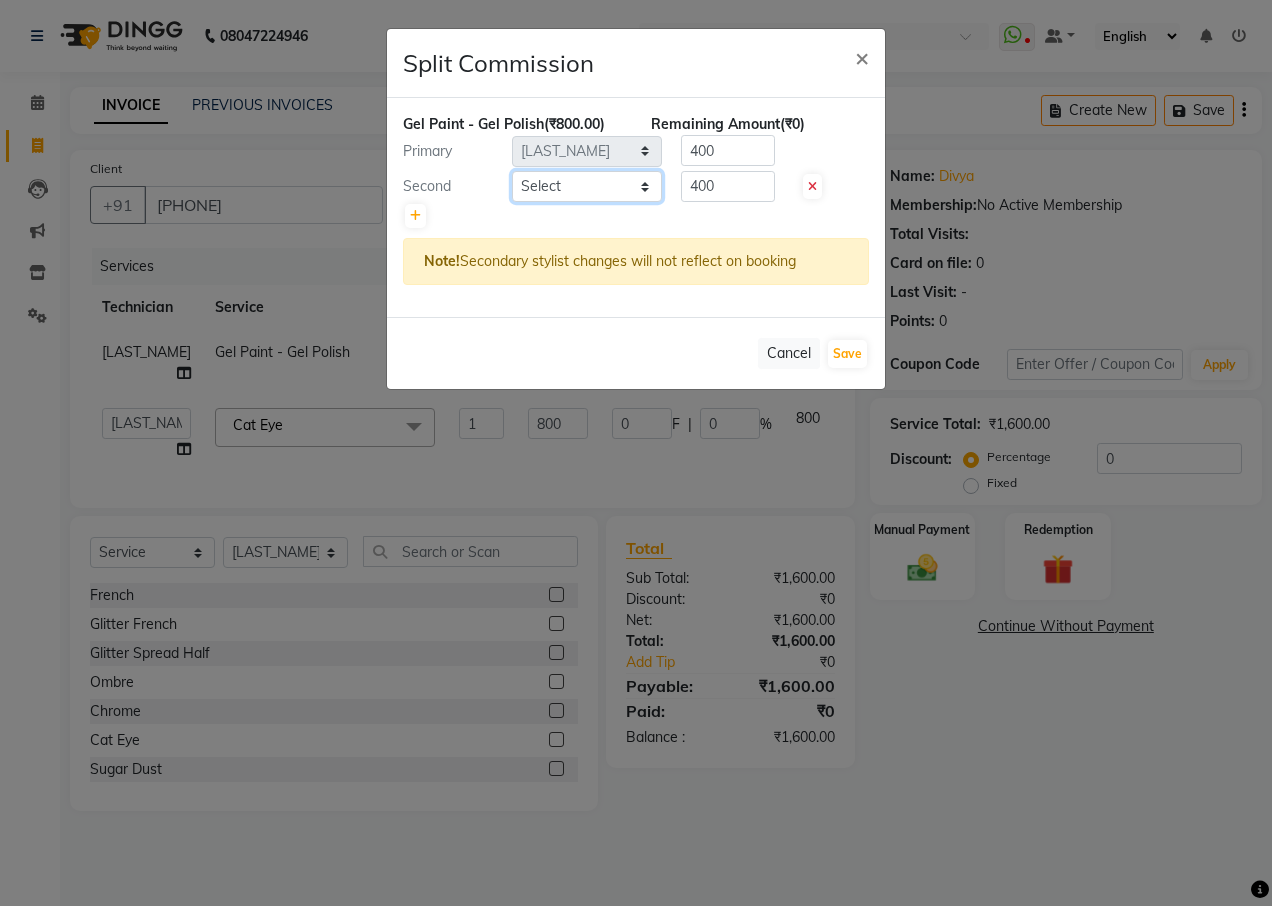 click on "Select  [FIRST] [LAST]   [FIRST] [LAST]   [NAME]   DEBNATH   [FIRST] [LAST]   hema   john   [FIRST] [LAST]   [FIRST] [LAST]   [FIRST] [LAST]   [NAME]   [FIRST] [LAST]   owner   [FIRST] [LAST]   pooja   [FIRST] [LAST]   [FIRST] [LAST]   shalu   shruti   shubham   Suraj" 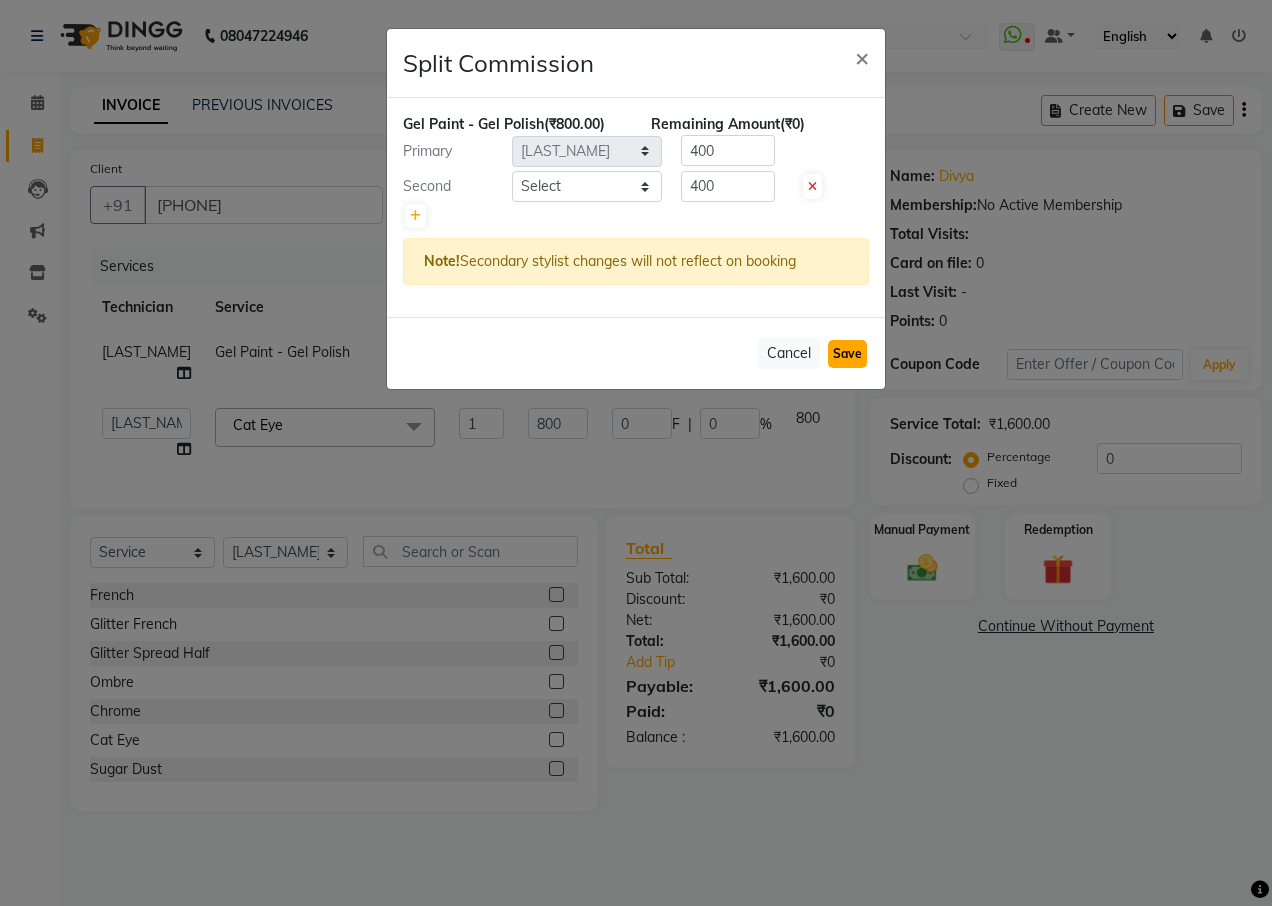 click on "Save" 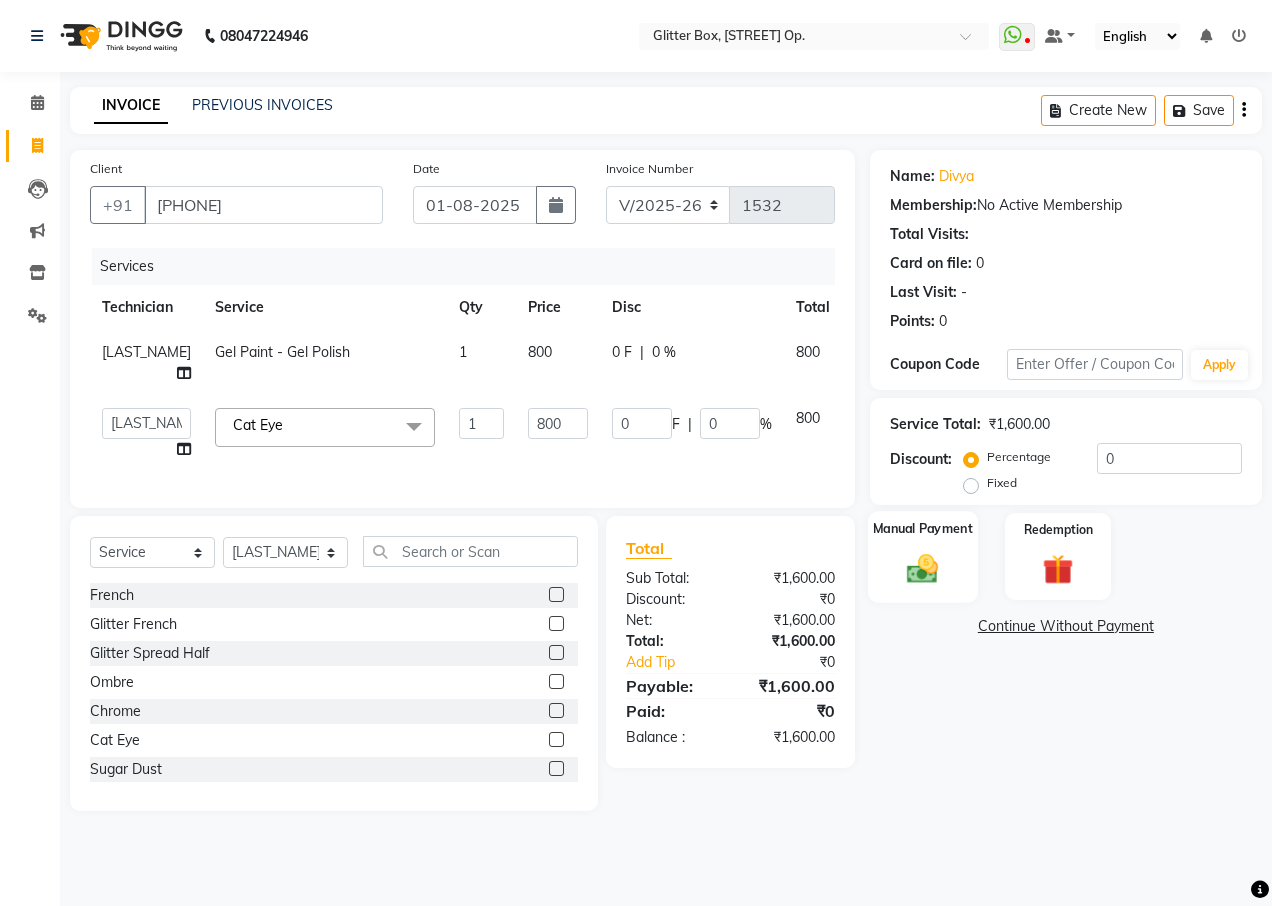click on "Manual Payment" 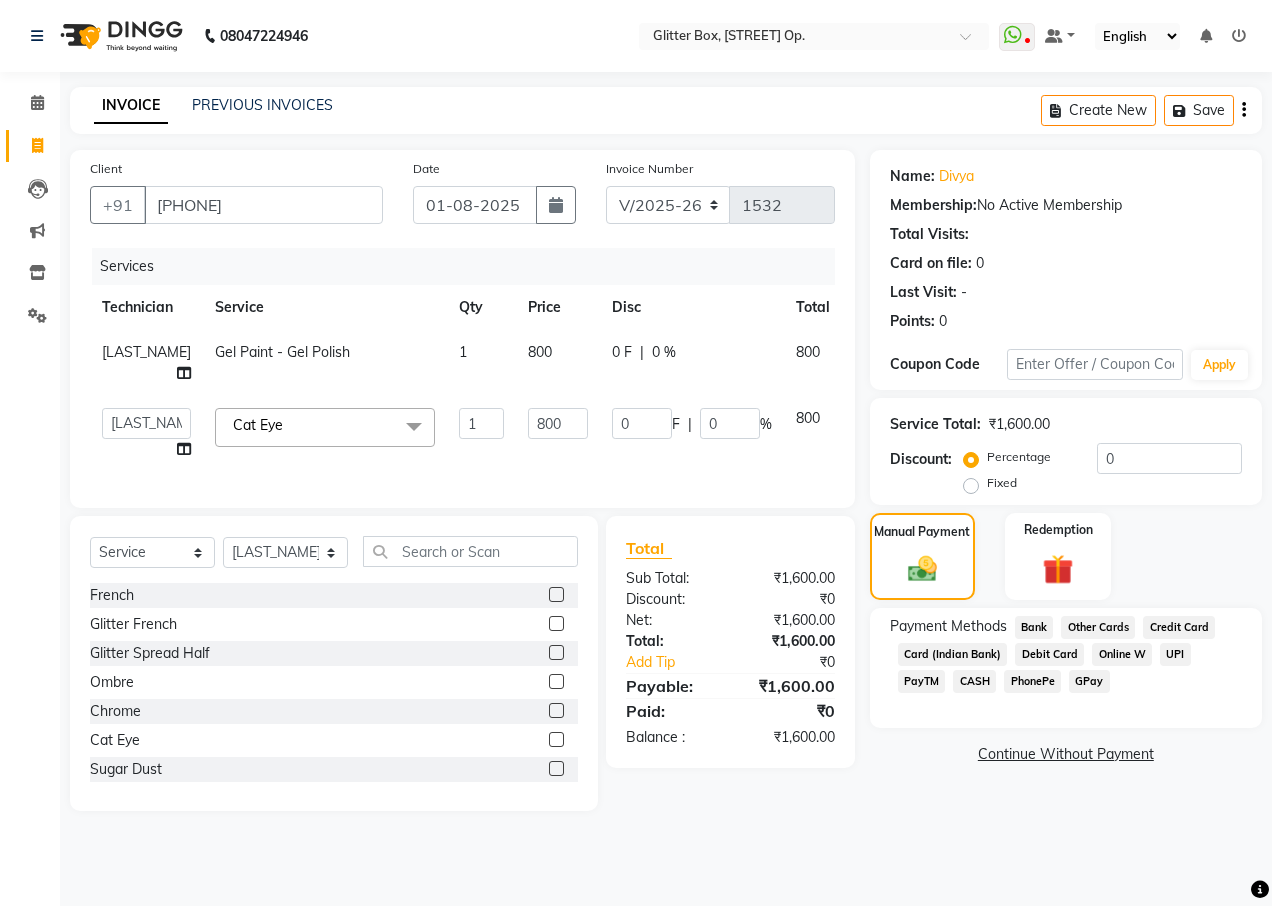click on "CASH" 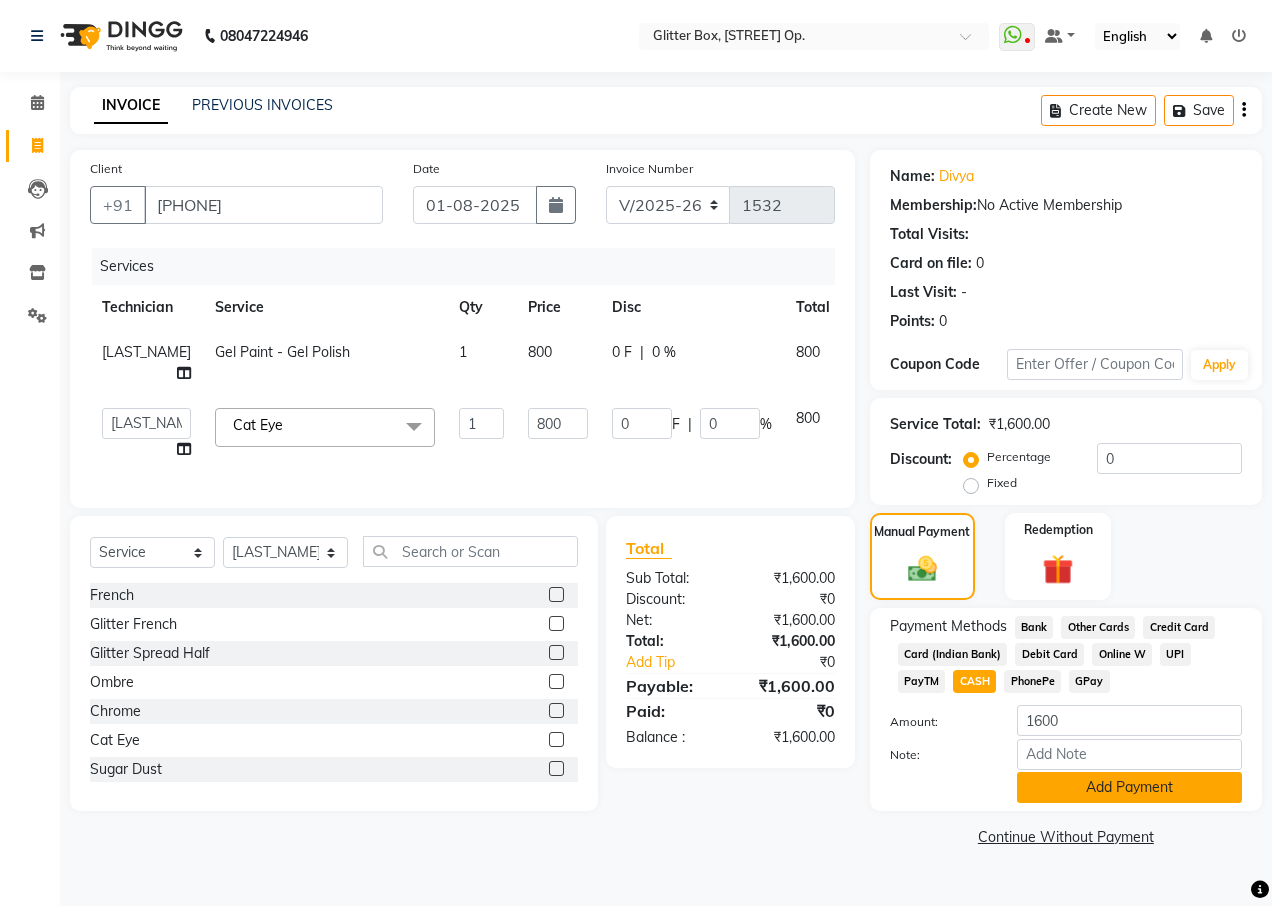click on "Add Payment" 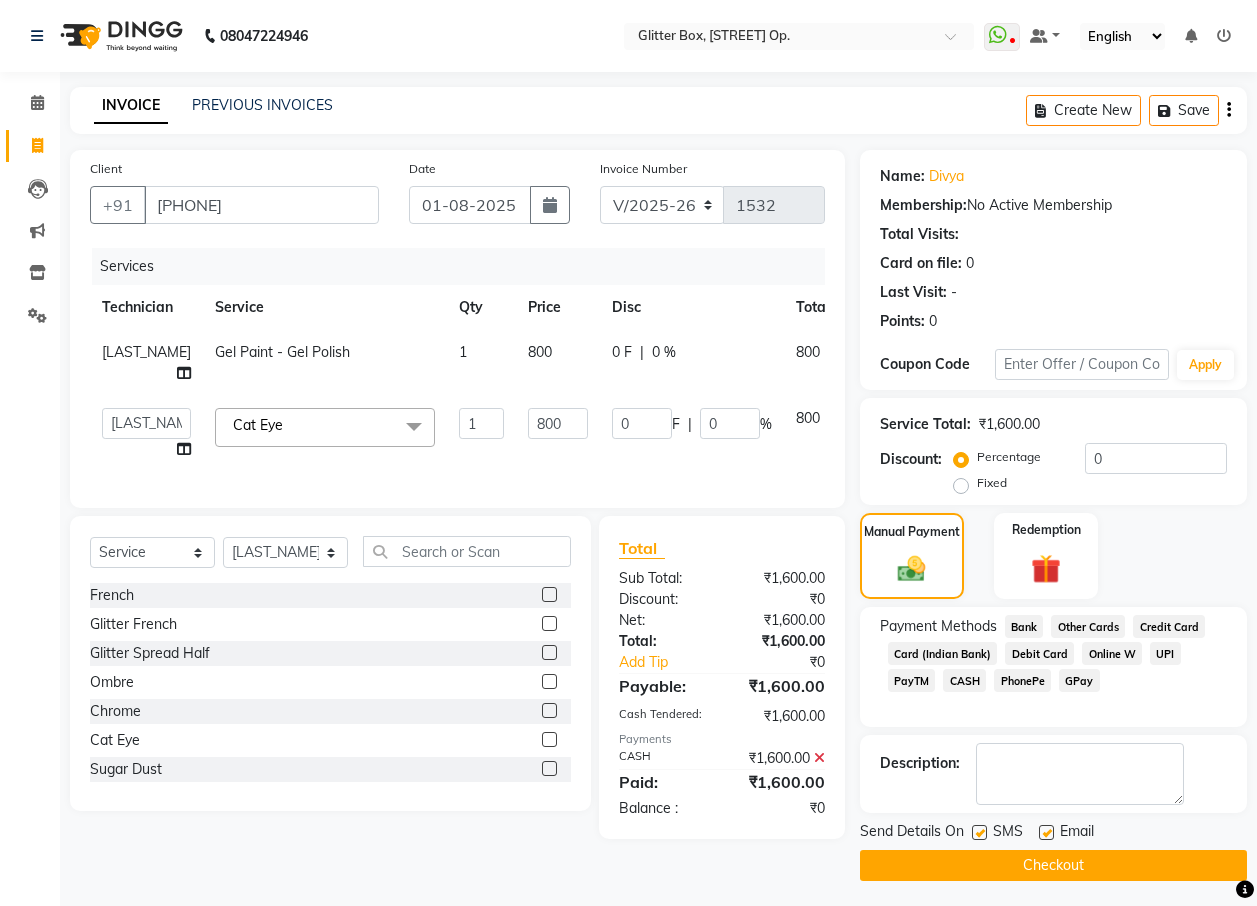 click on "Checkout" 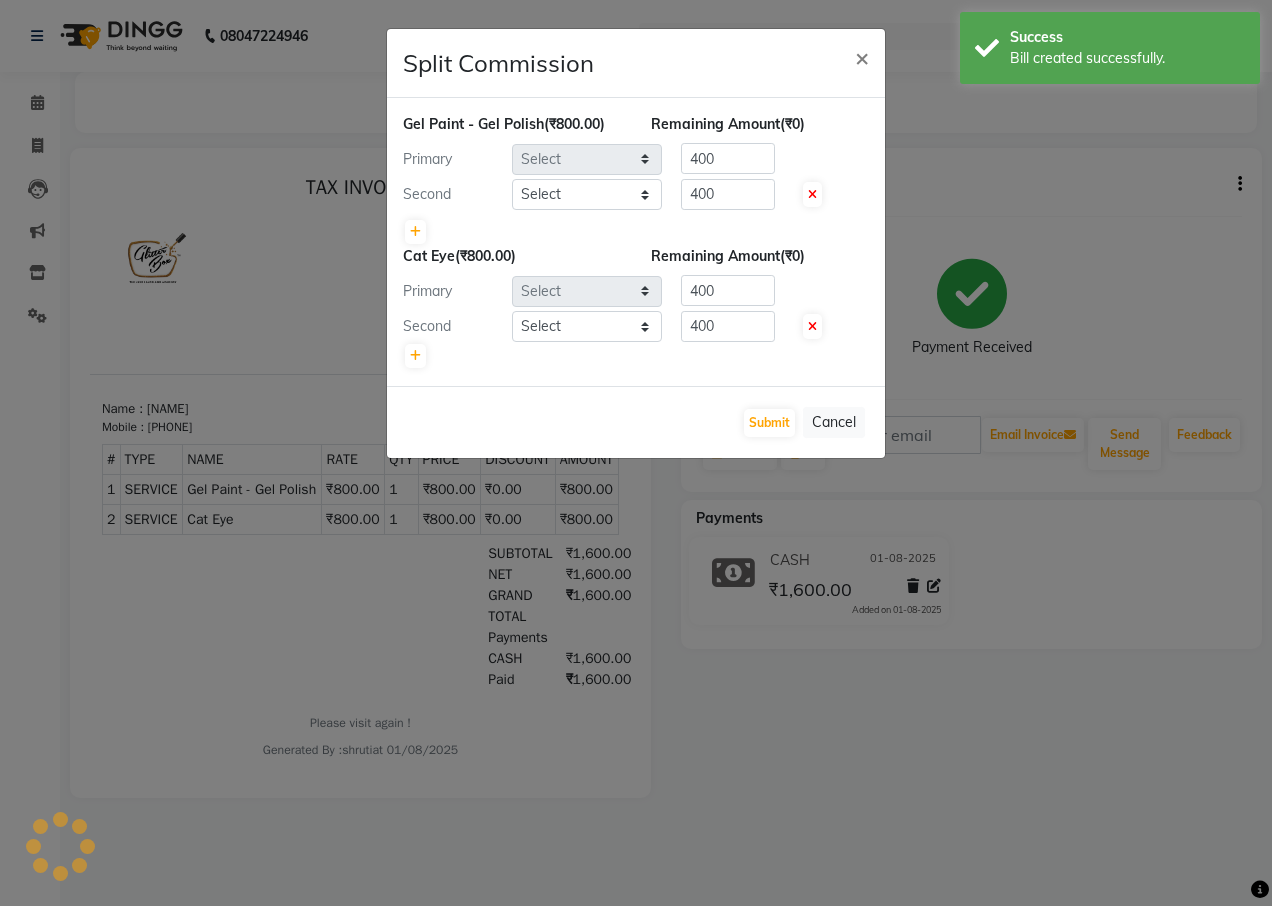scroll, scrollTop: 0, scrollLeft: 0, axis: both 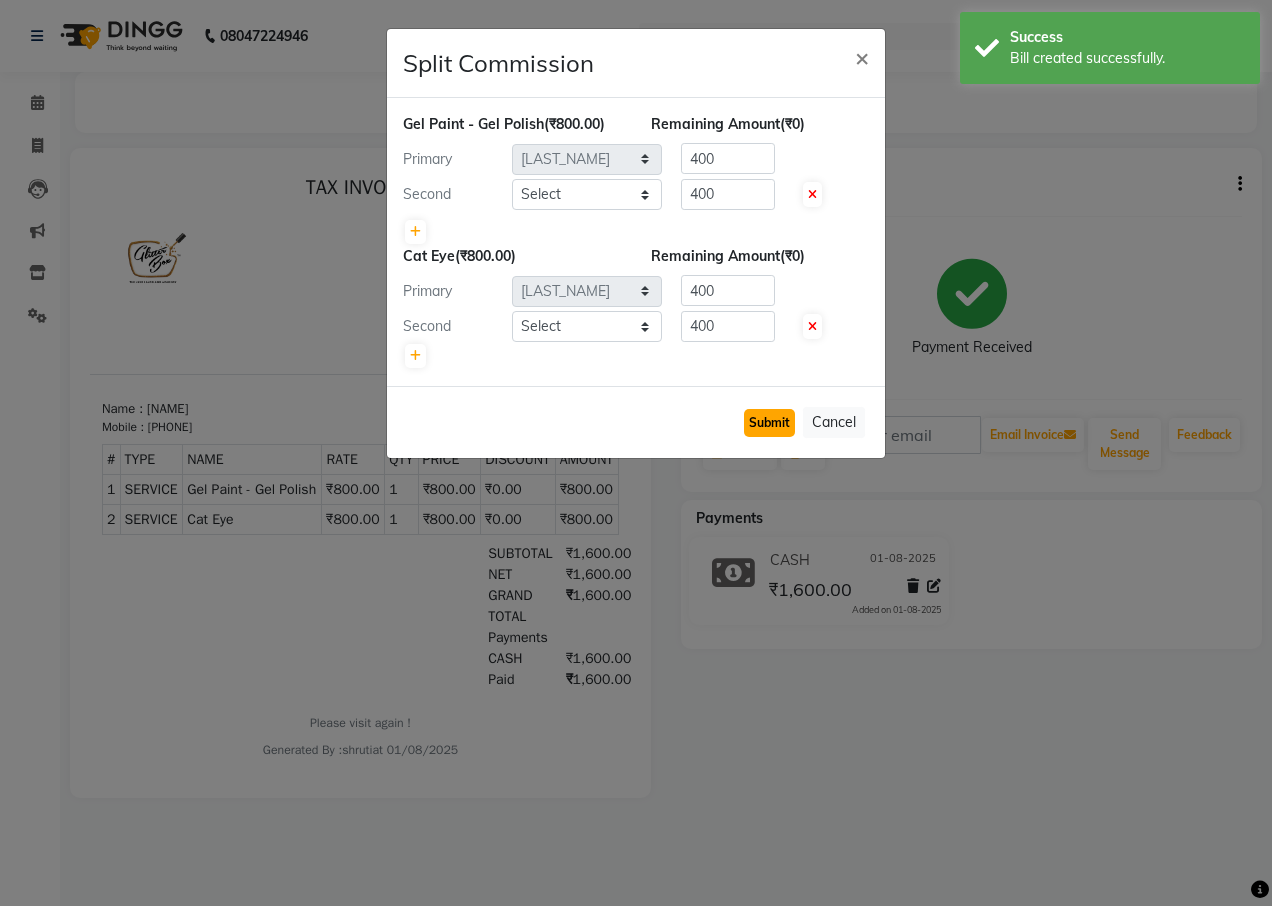 click on "Submit" 